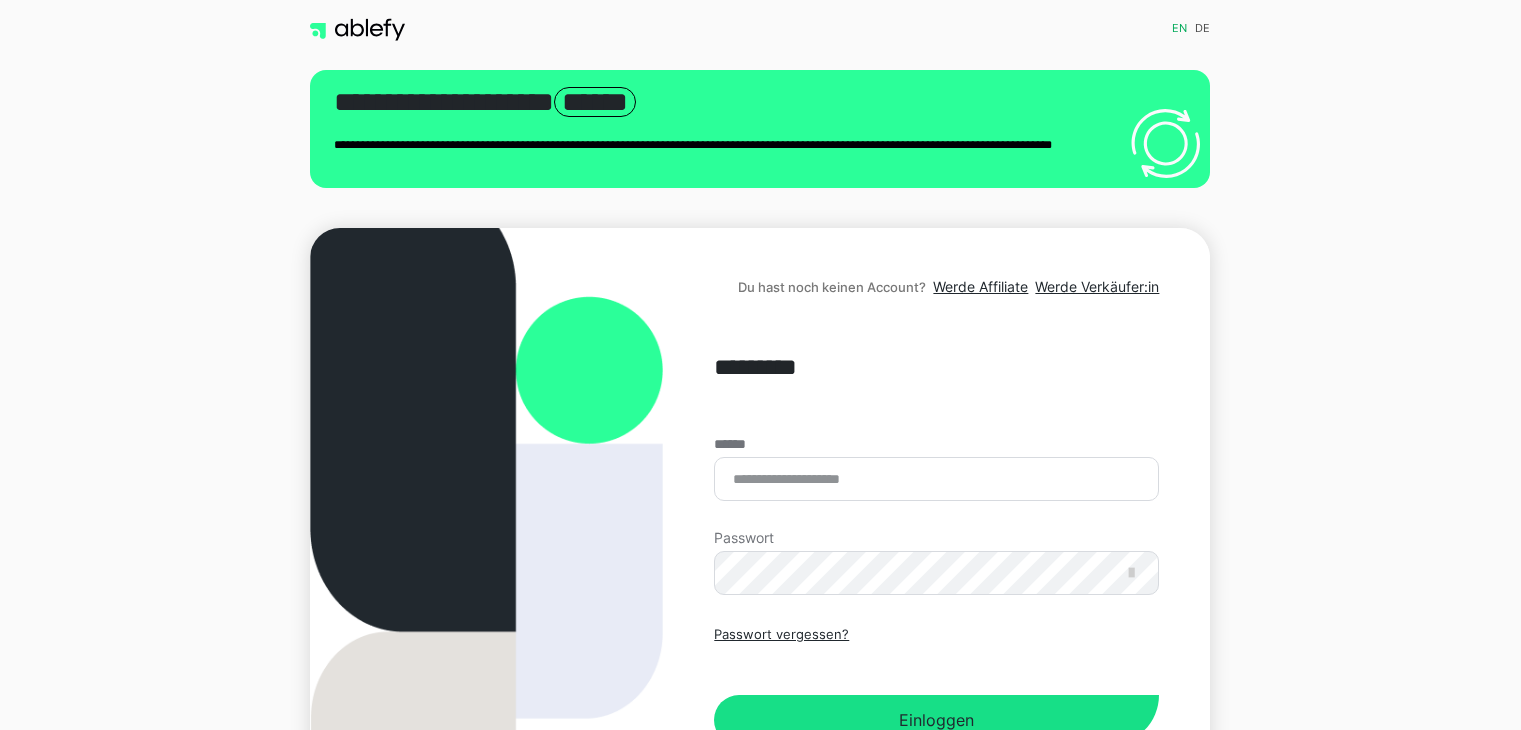 scroll, scrollTop: 0, scrollLeft: 0, axis: both 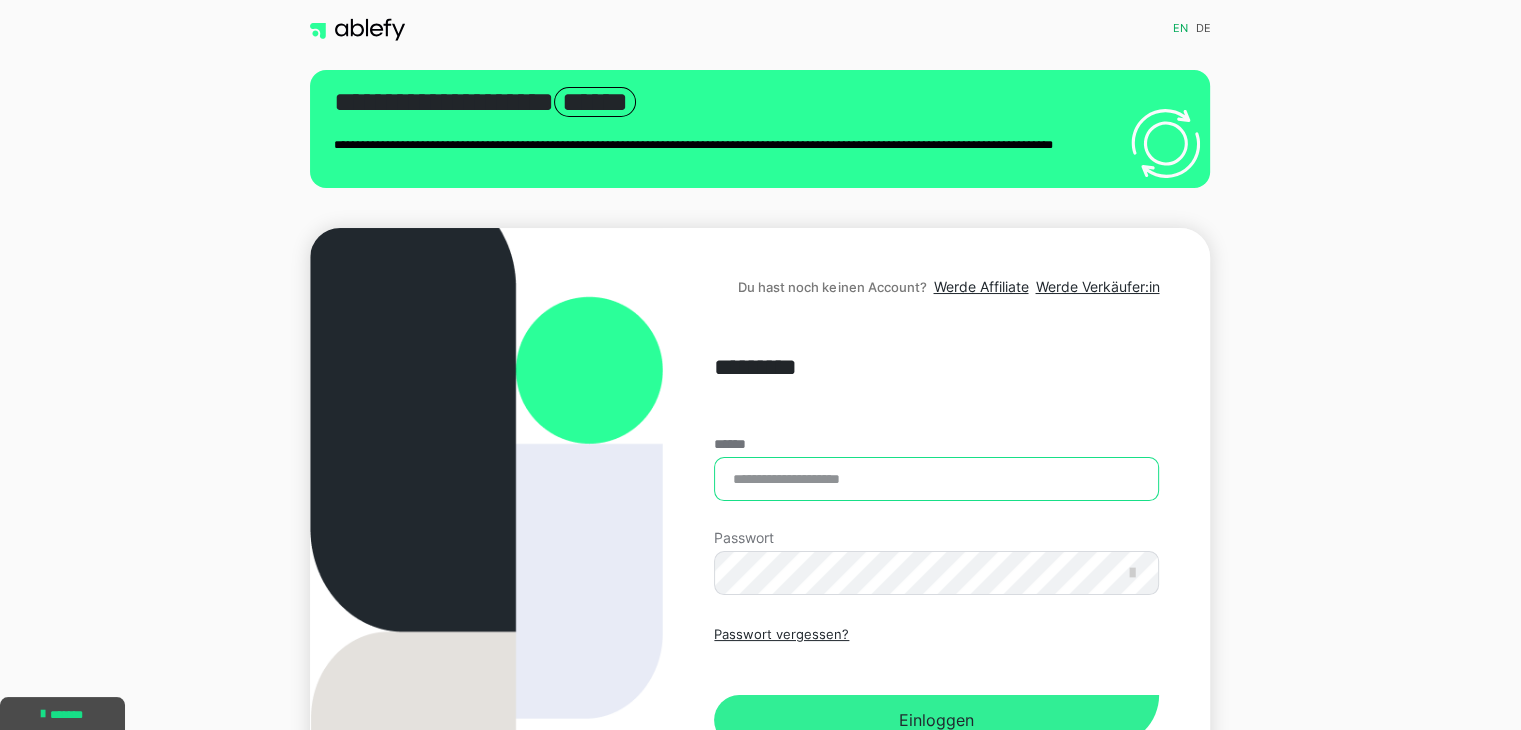 type on "**********" 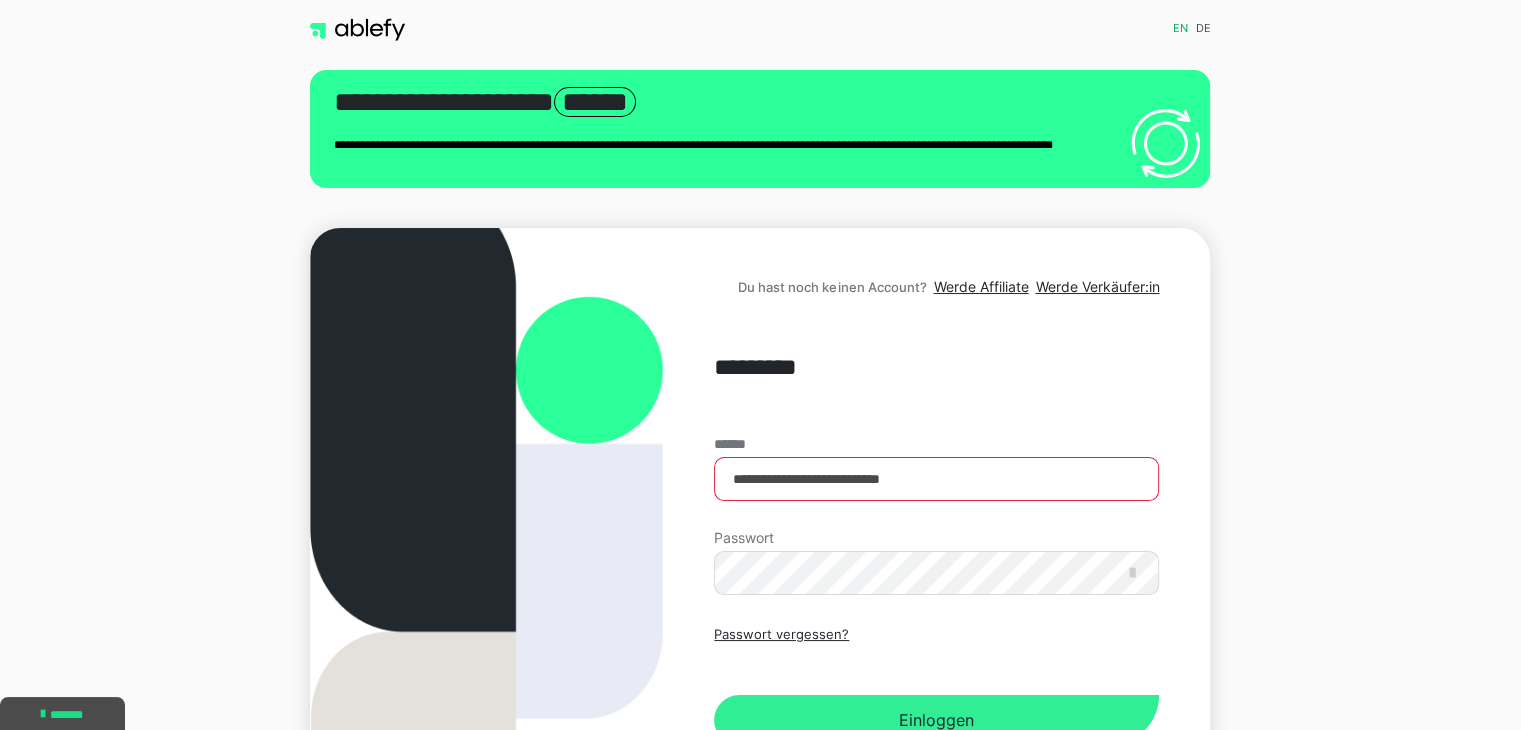 click on "Einloggen" at bounding box center (936, 720) 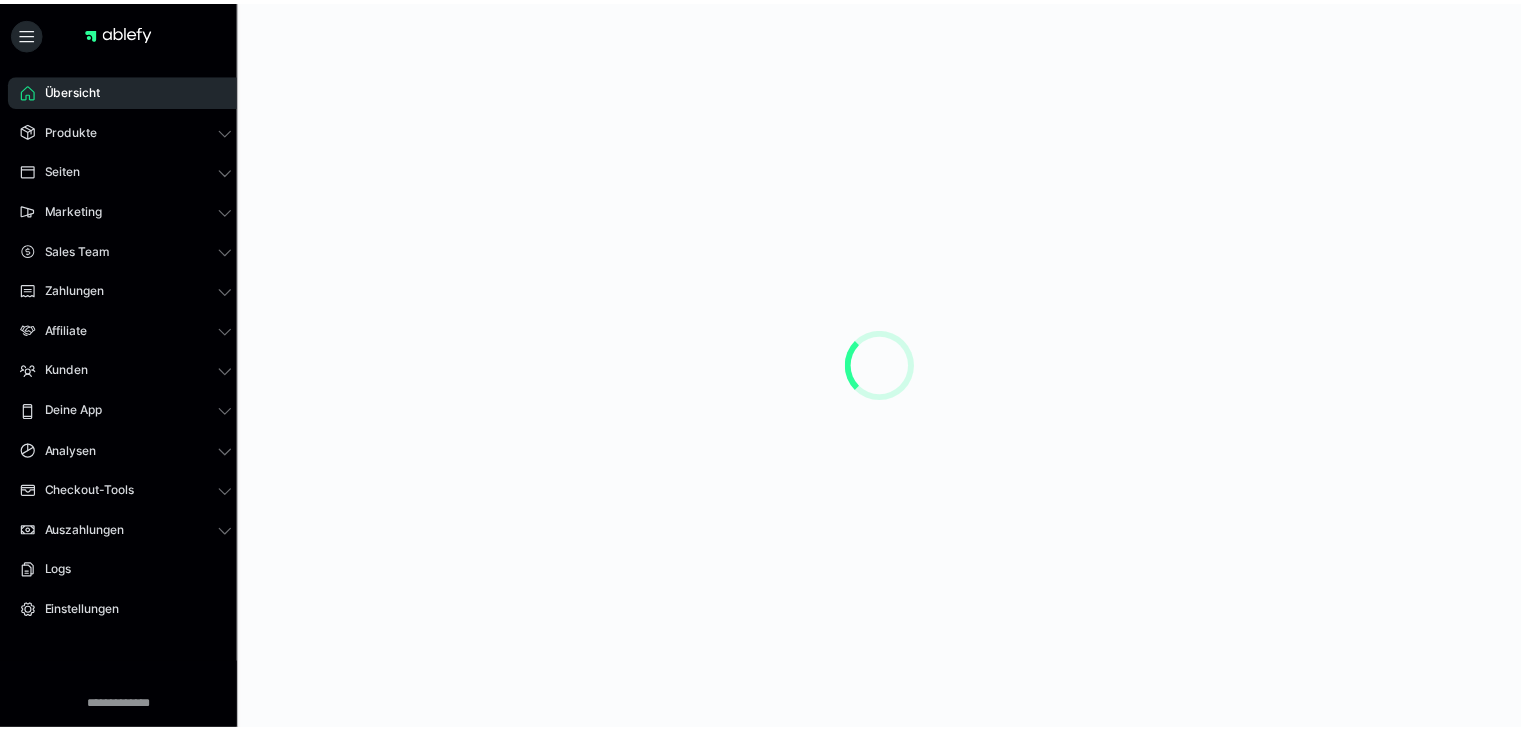 scroll, scrollTop: 0, scrollLeft: 0, axis: both 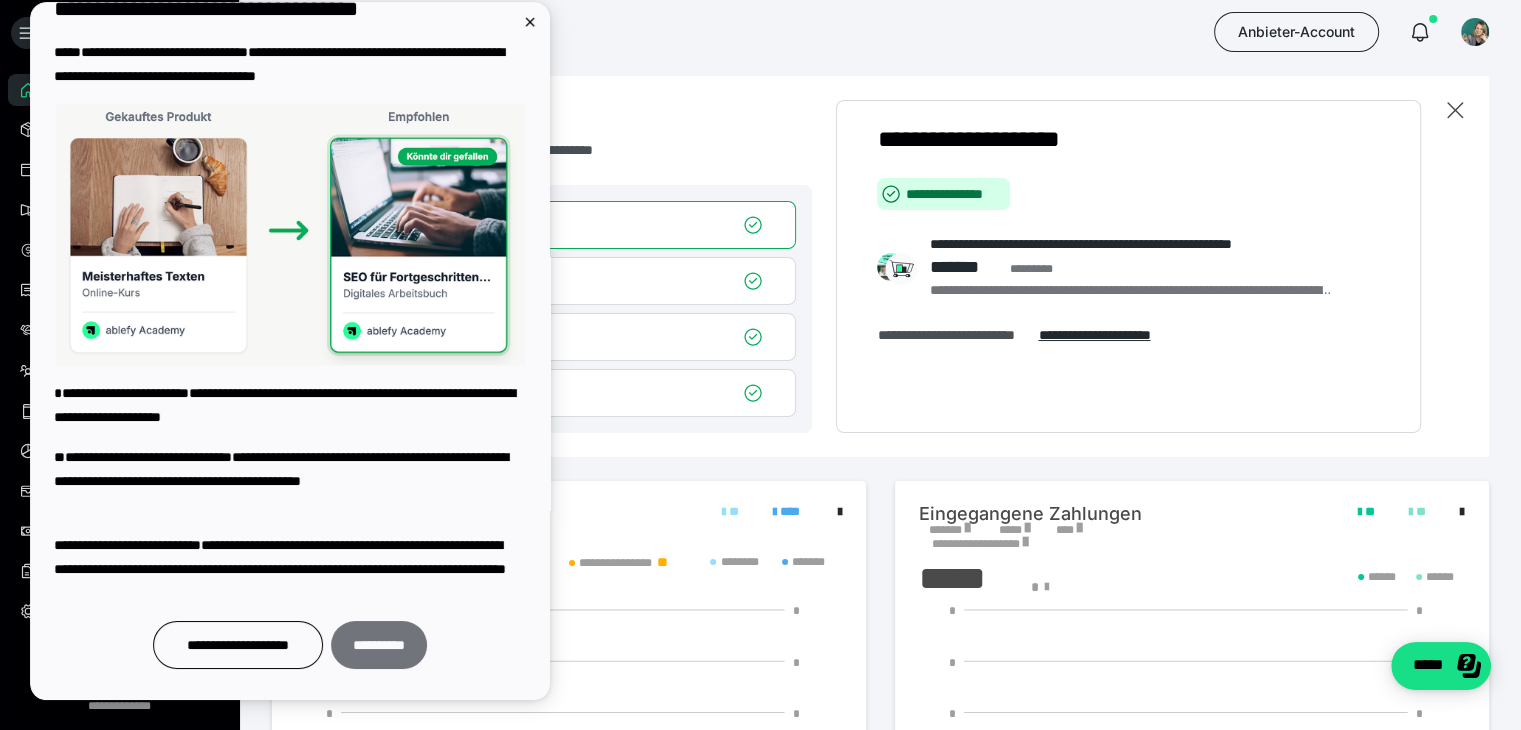 click on "**********" at bounding box center [379, 645] 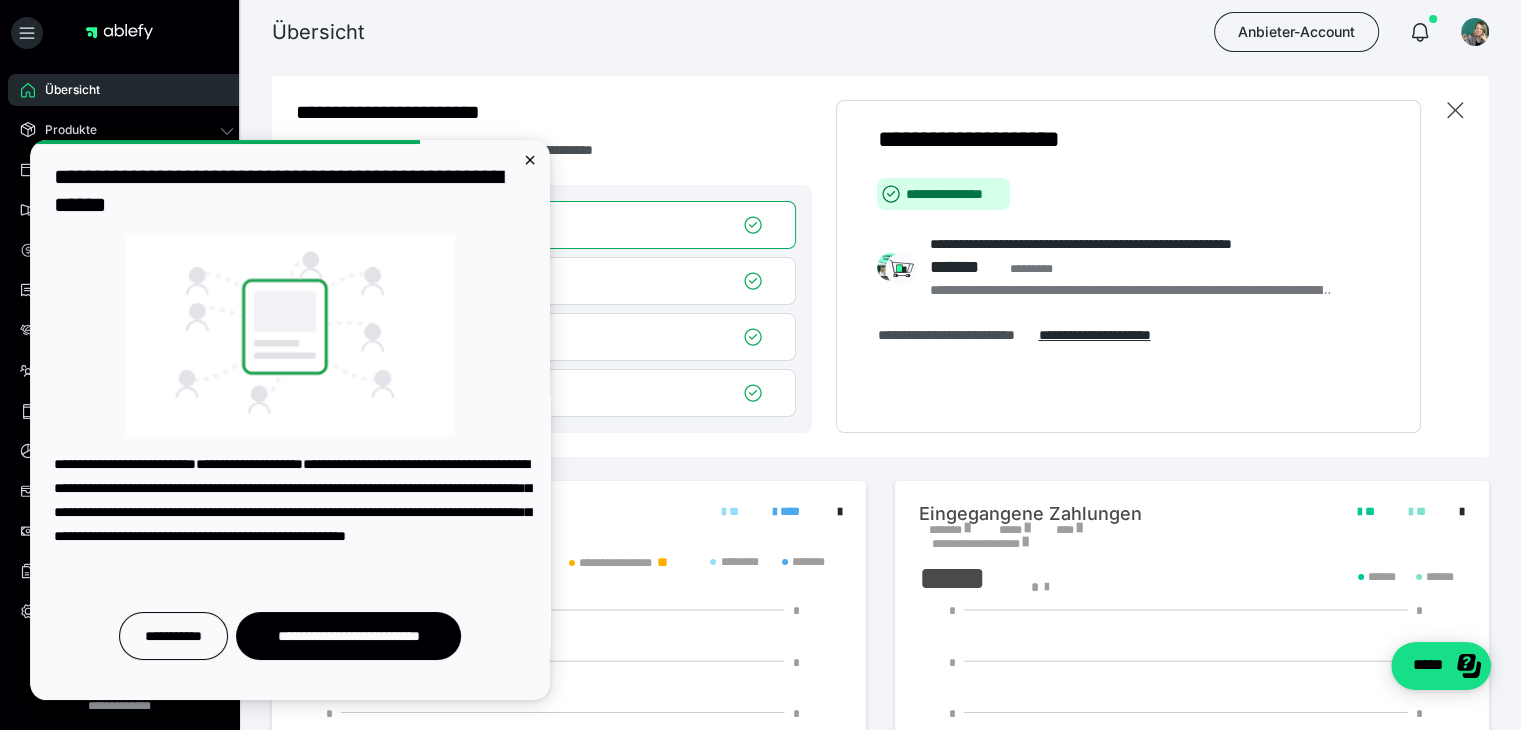 scroll, scrollTop: 0, scrollLeft: 0, axis: both 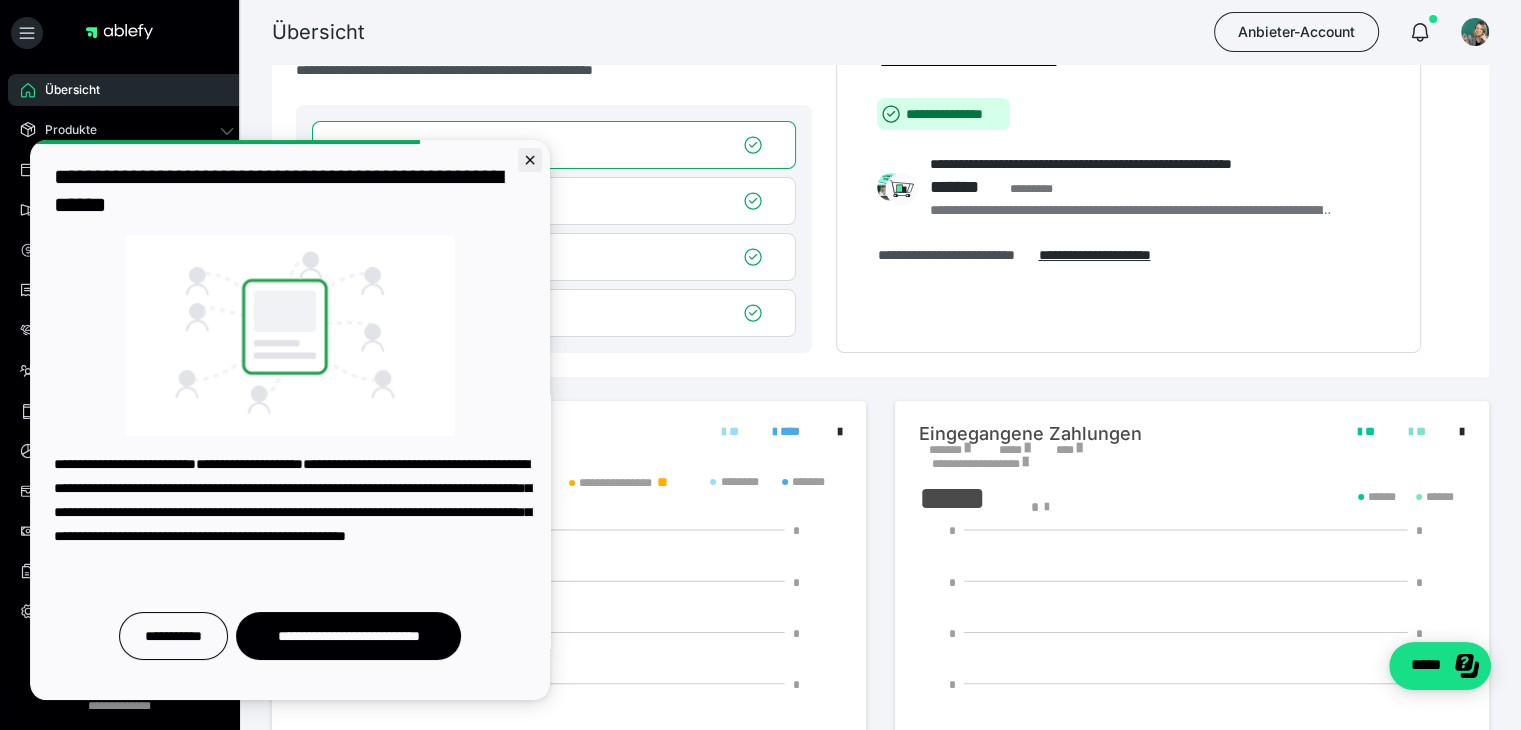 click 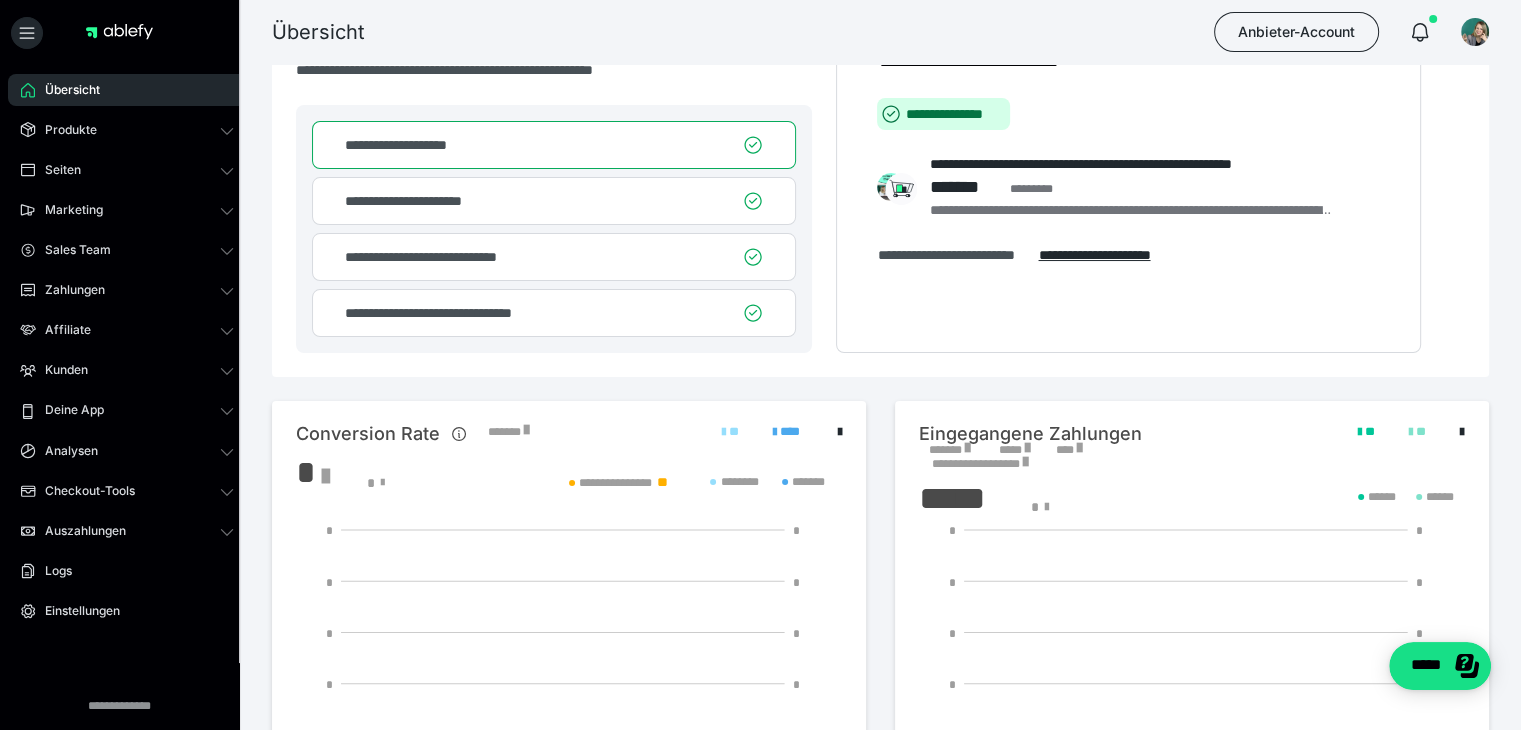 scroll, scrollTop: 0, scrollLeft: 0, axis: both 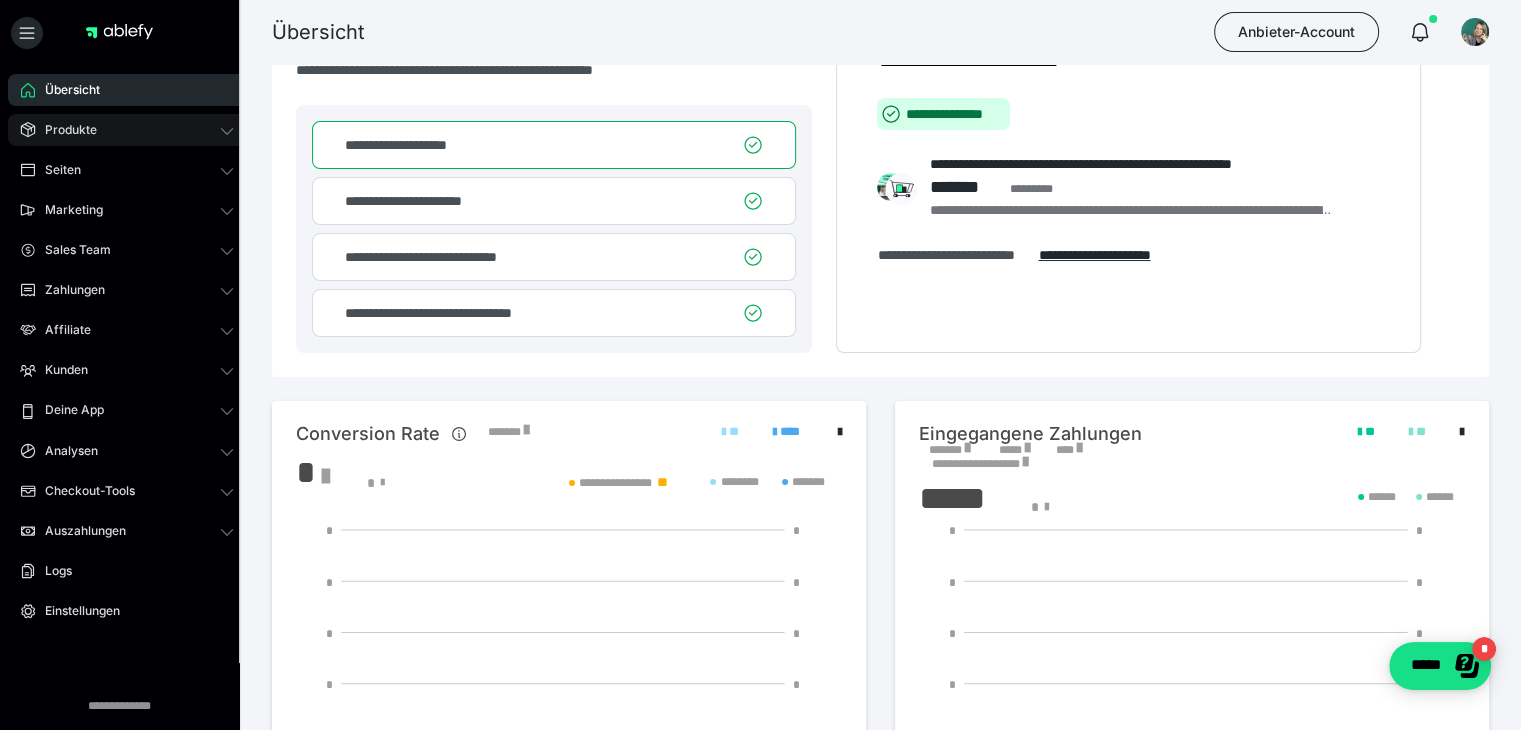 click on "Produkte" at bounding box center [127, 130] 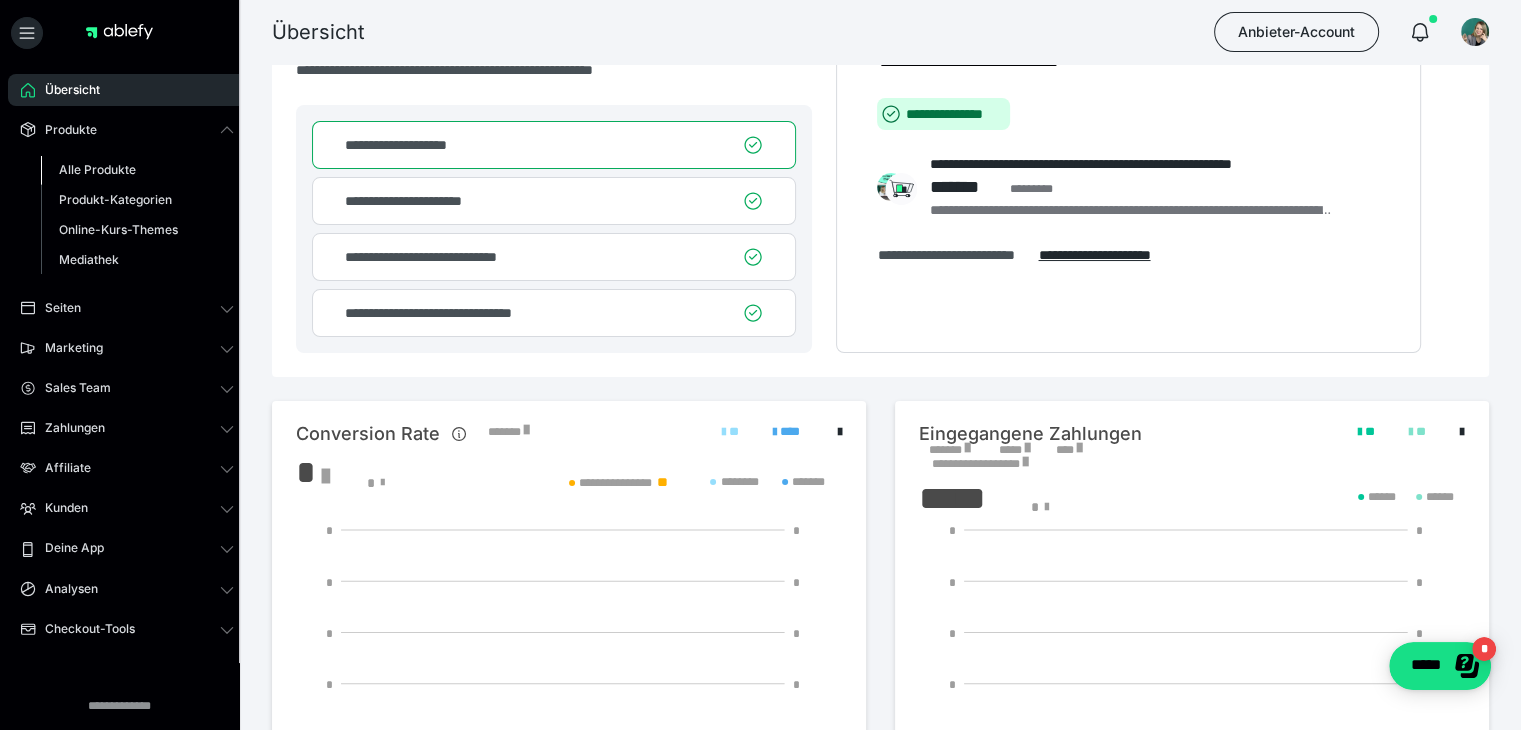 click on "Alle Produkte" at bounding box center [97, 169] 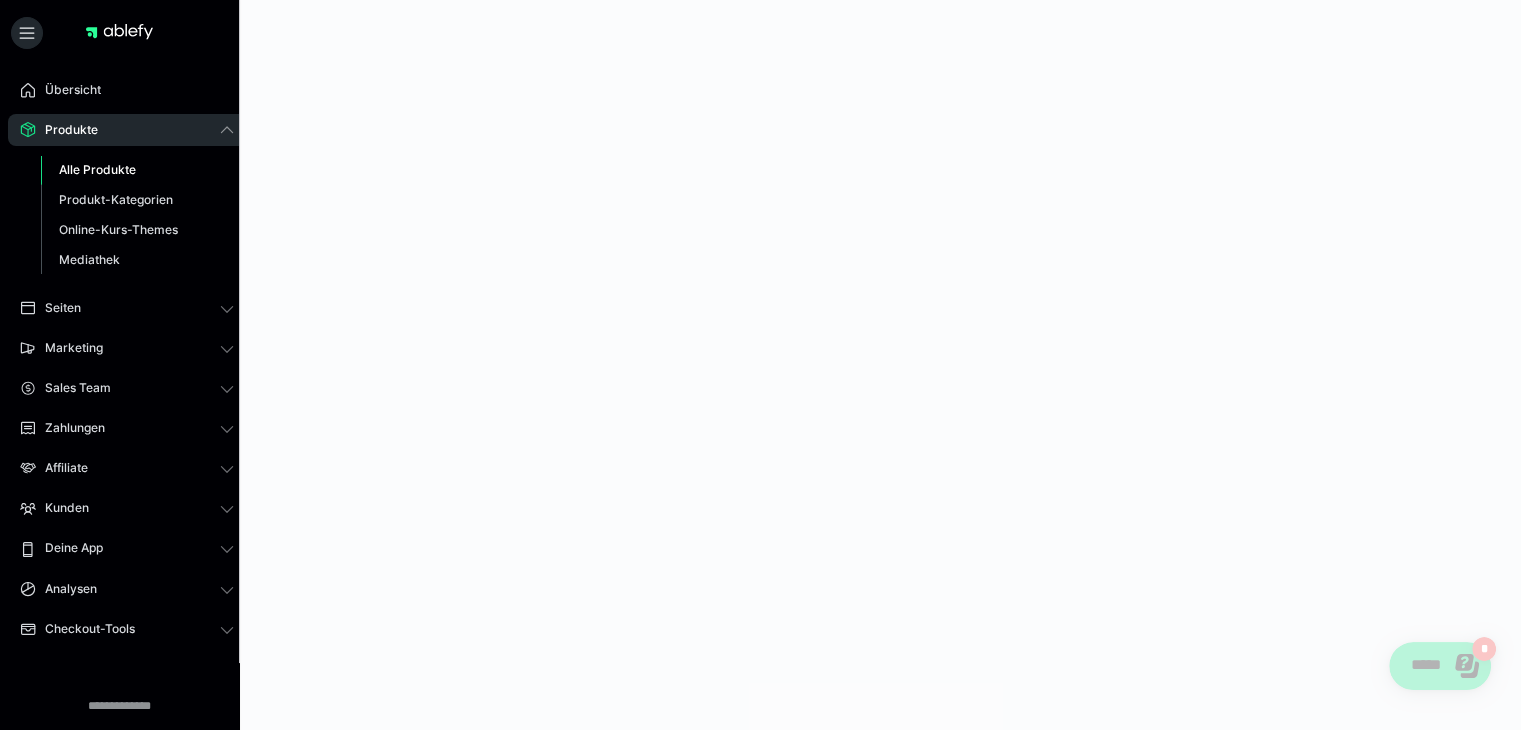 scroll, scrollTop: 0, scrollLeft: 0, axis: both 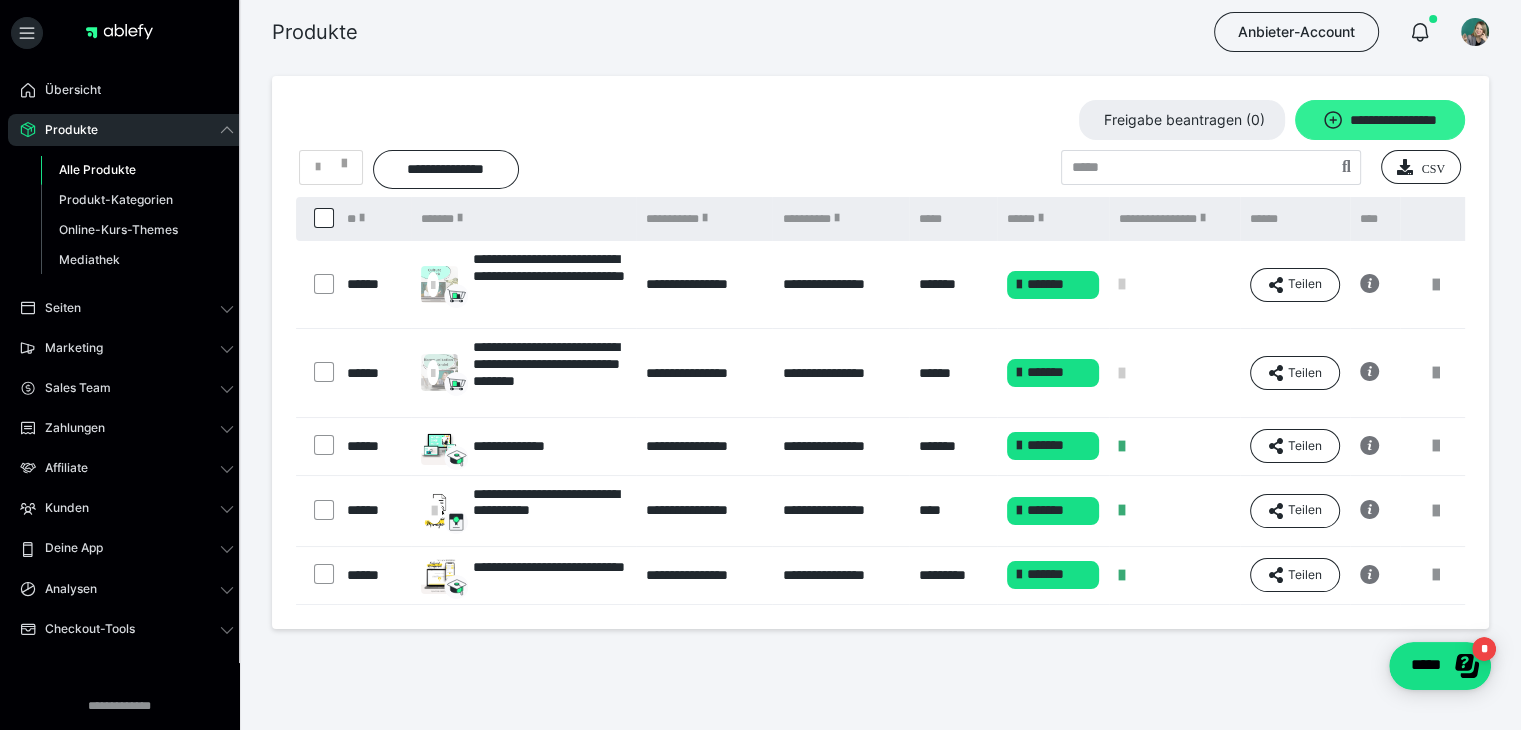 click on "**********" at bounding box center [1380, 120] 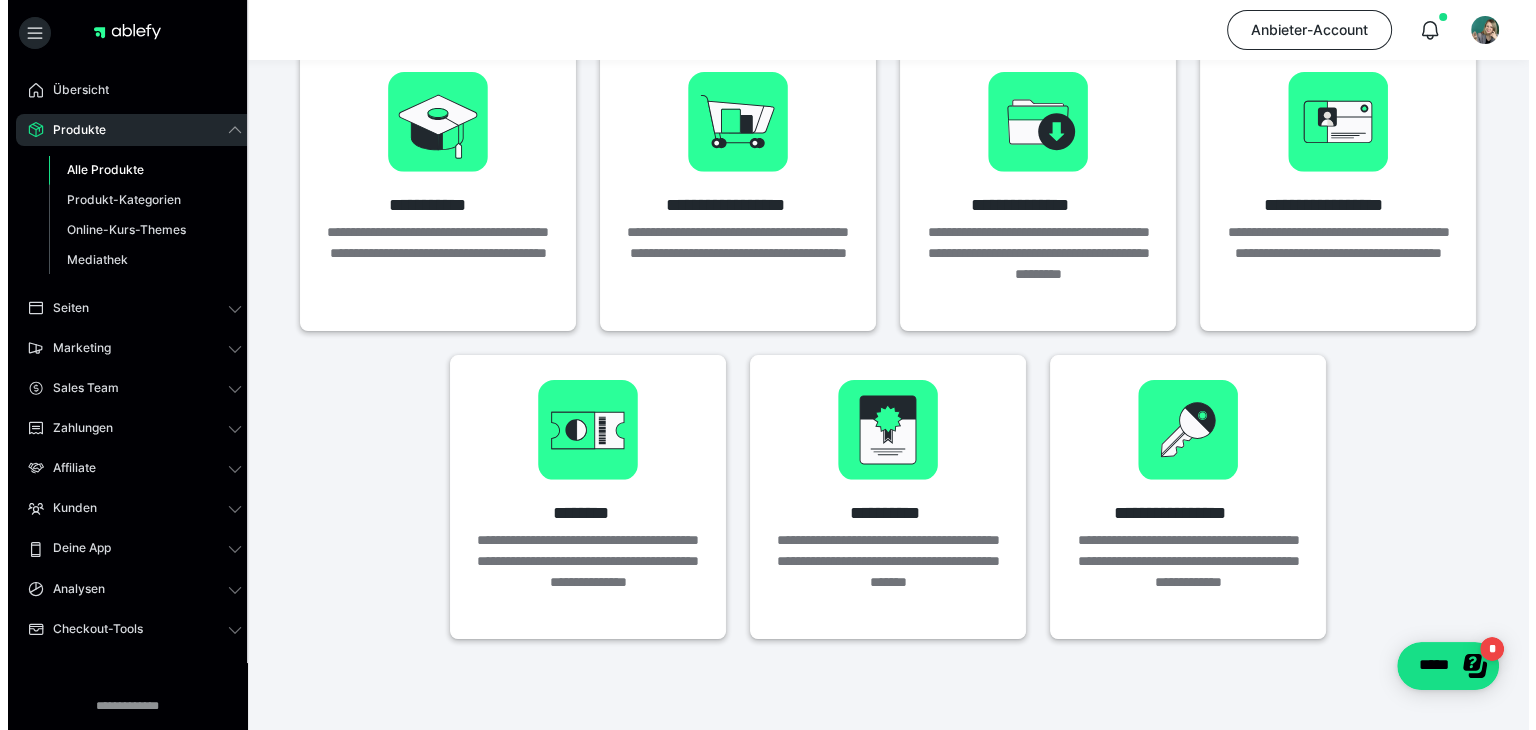 scroll, scrollTop: 140, scrollLeft: 0, axis: vertical 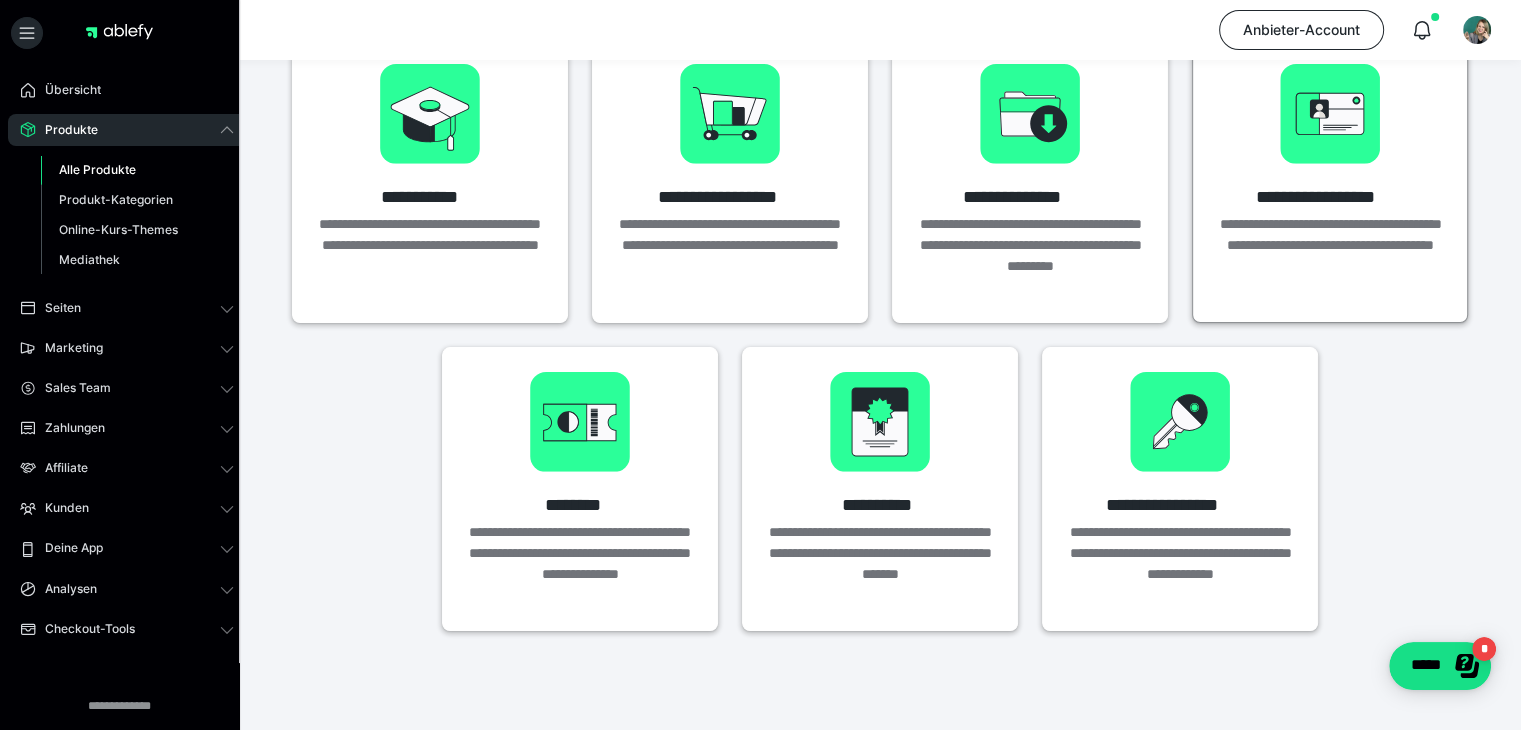 click at bounding box center (1330, 114) 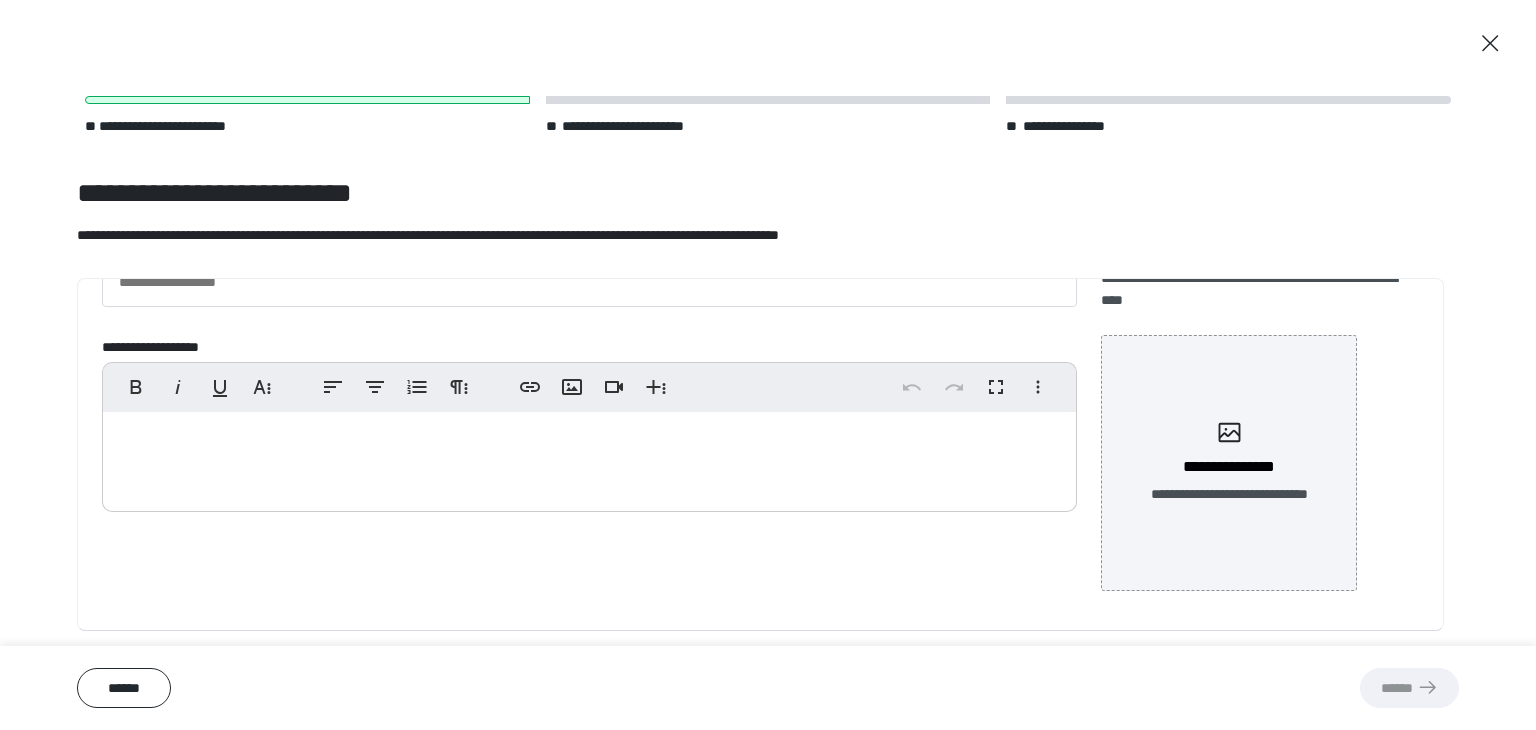 scroll, scrollTop: 0, scrollLeft: 0, axis: both 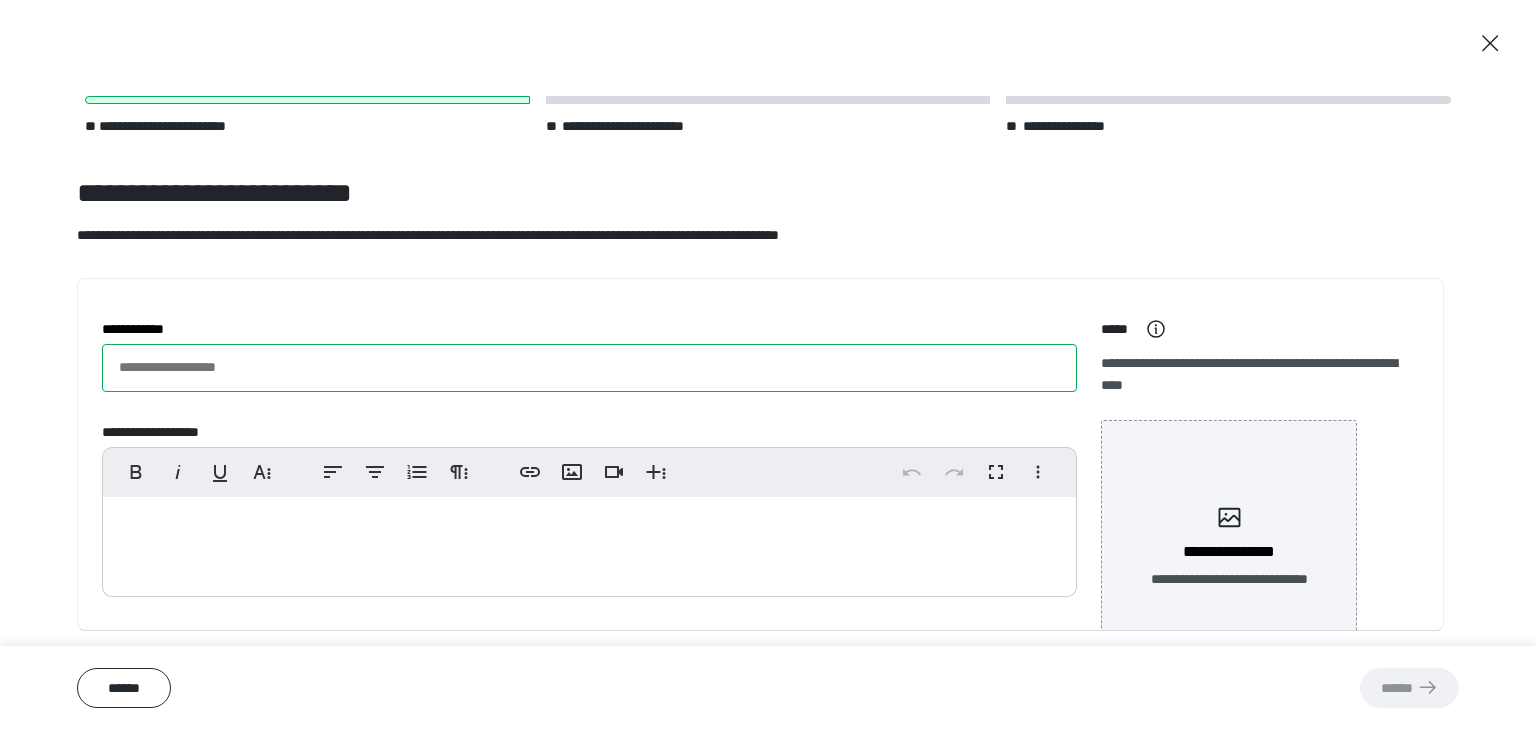 click on "**********" at bounding box center [589, 368] 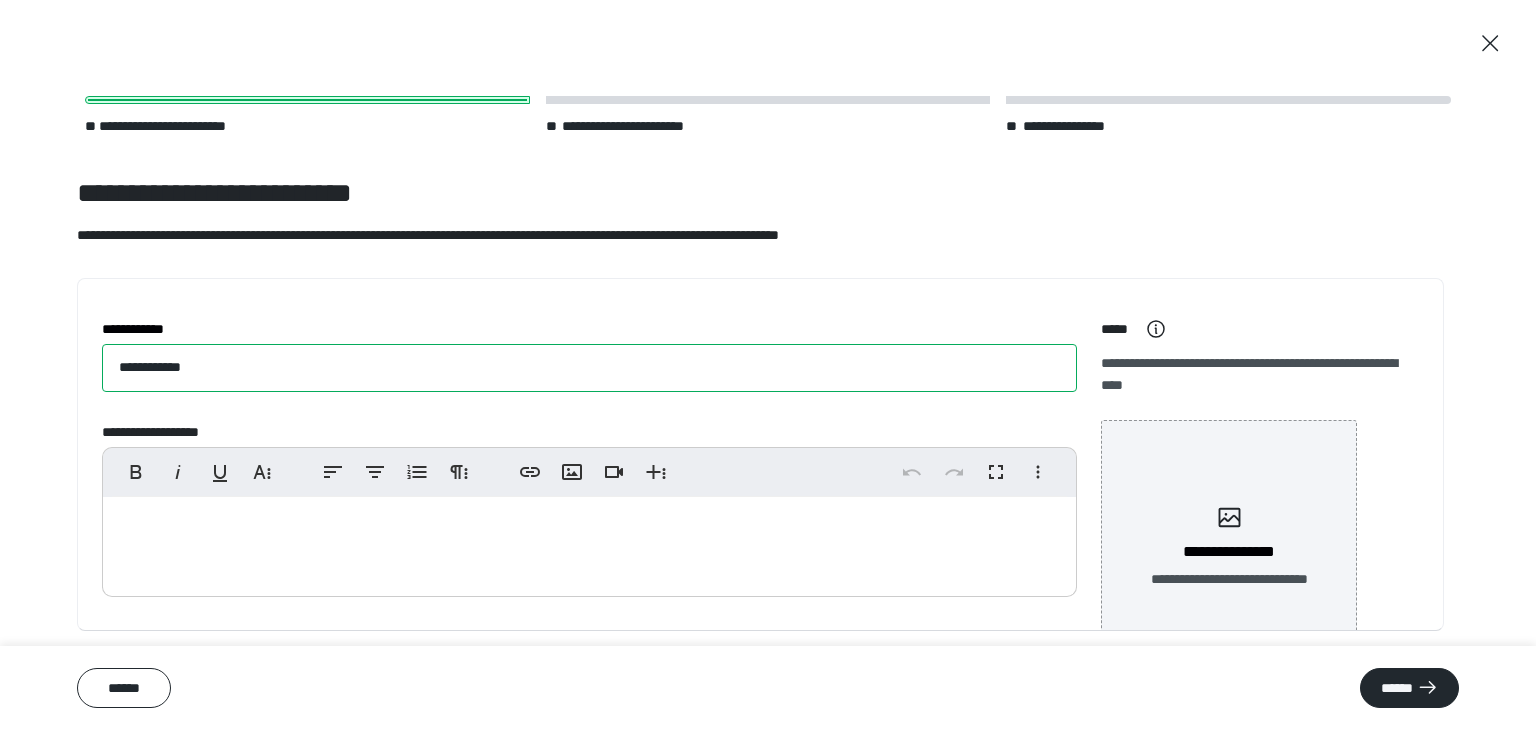 type on "**********" 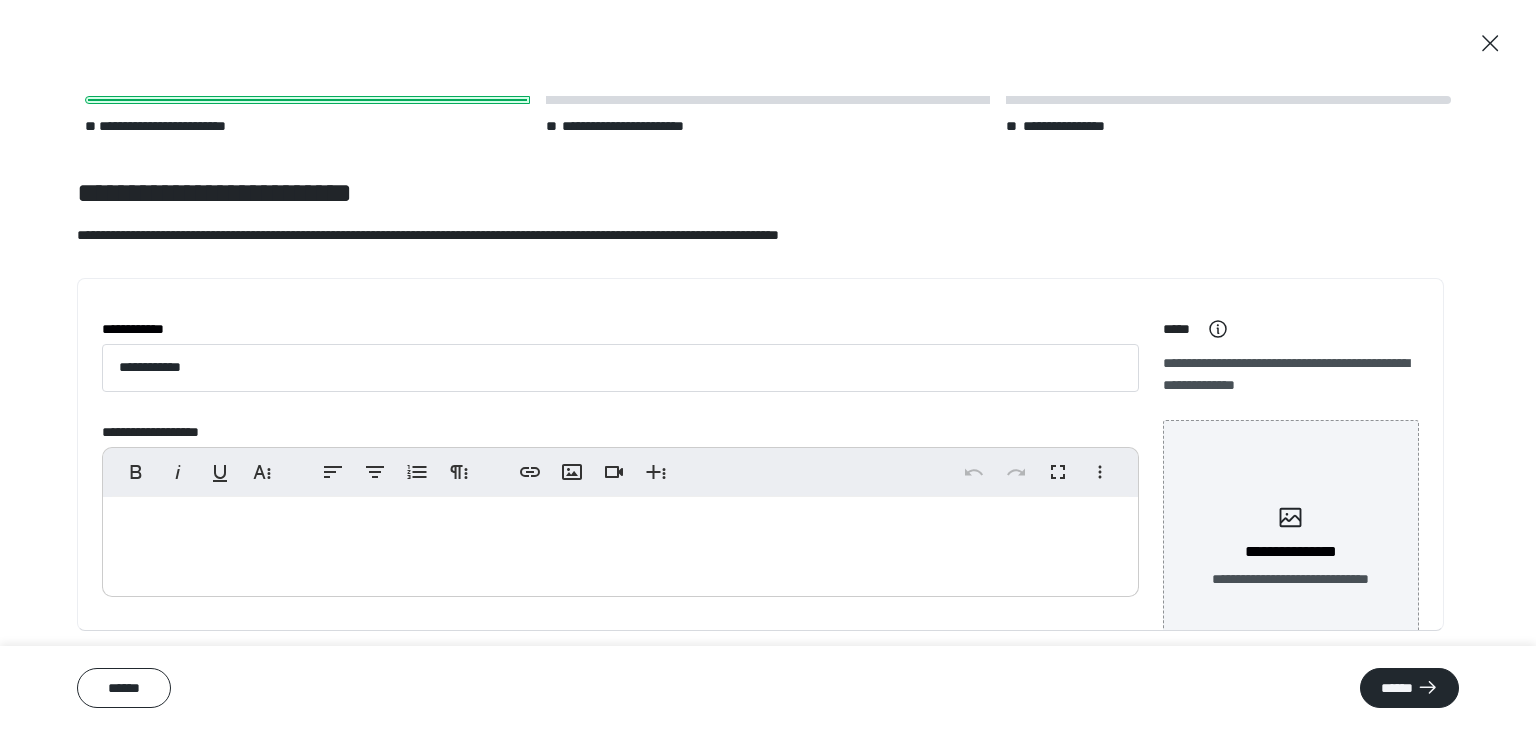 click at bounding box center (620, 542) 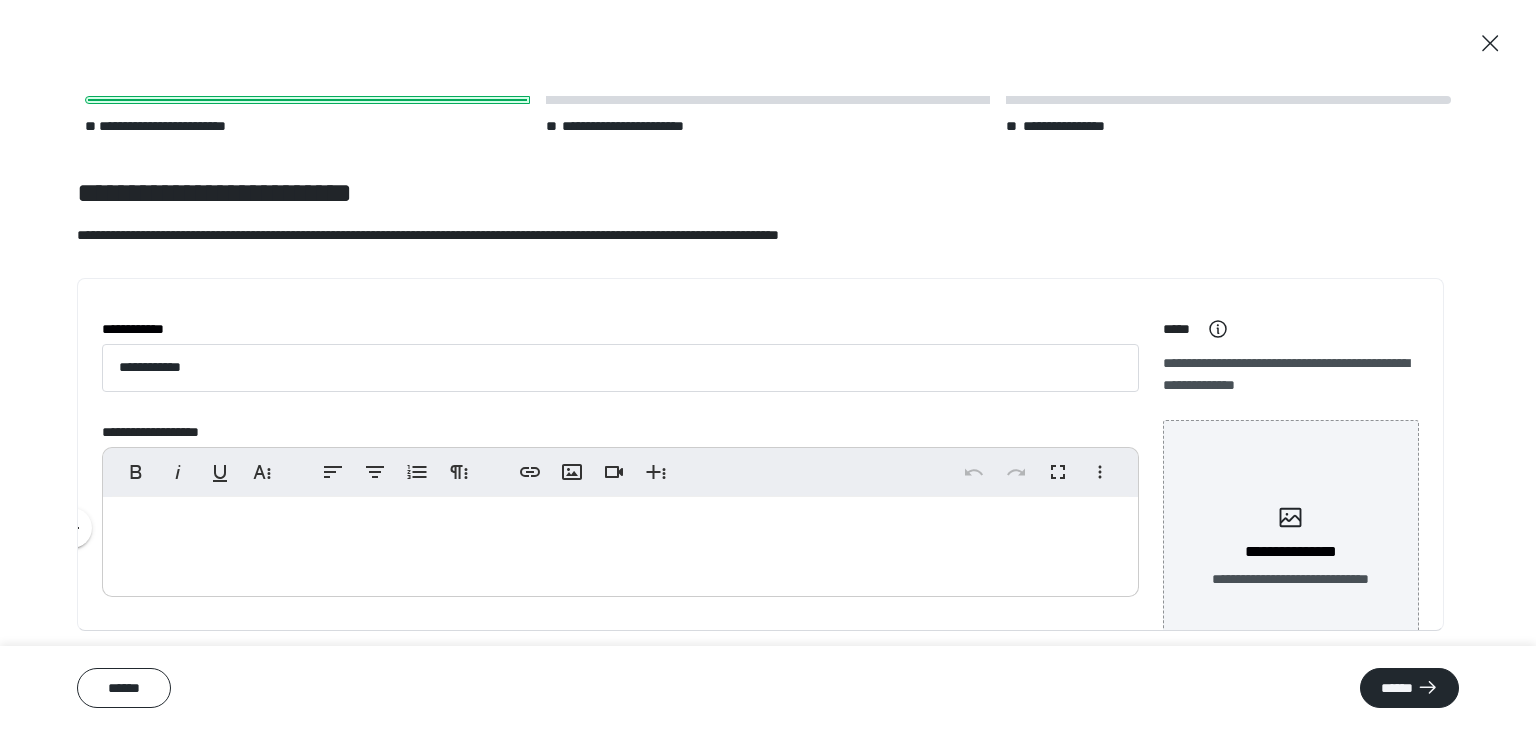 type 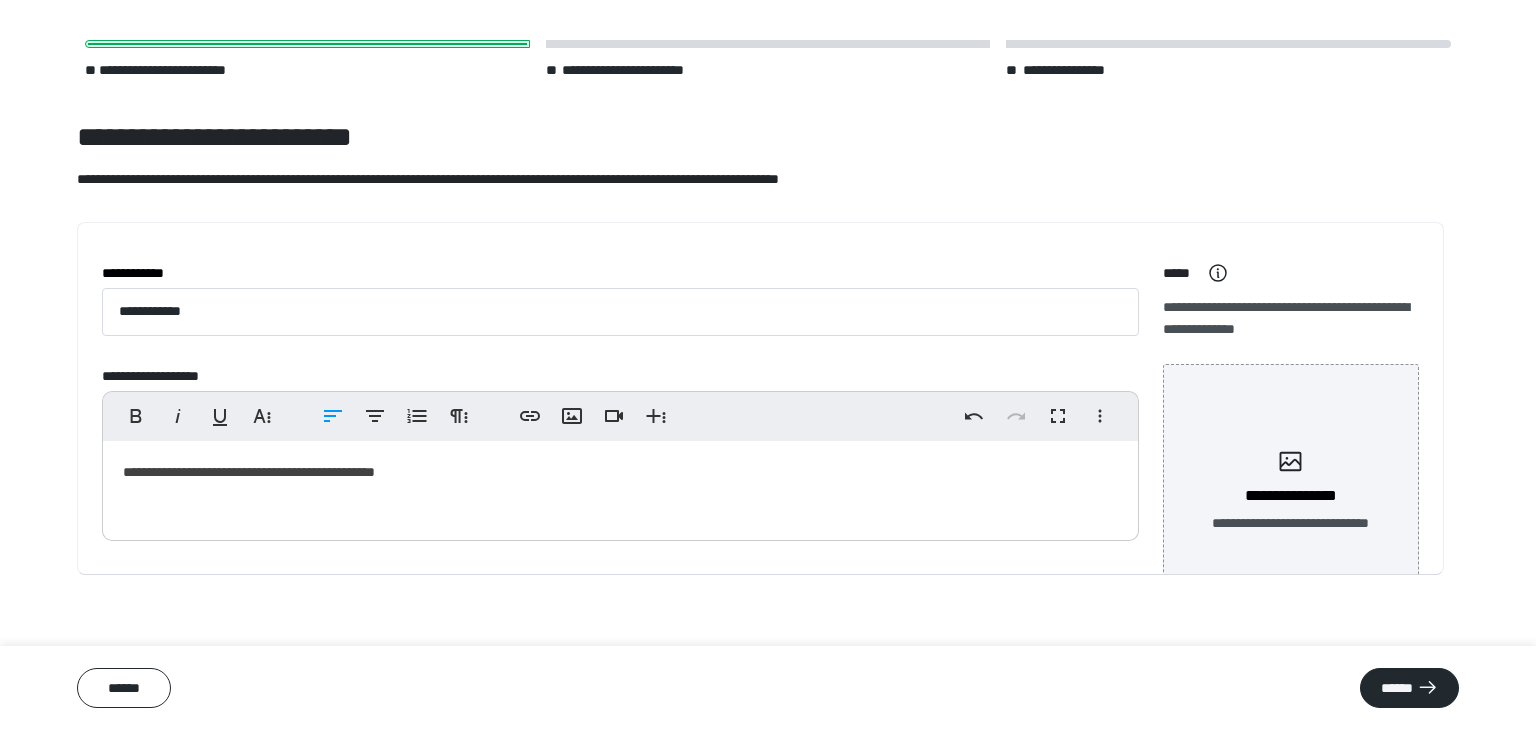 scroll, scrollTop: 64, scrollLeft: 0, axis: vertical 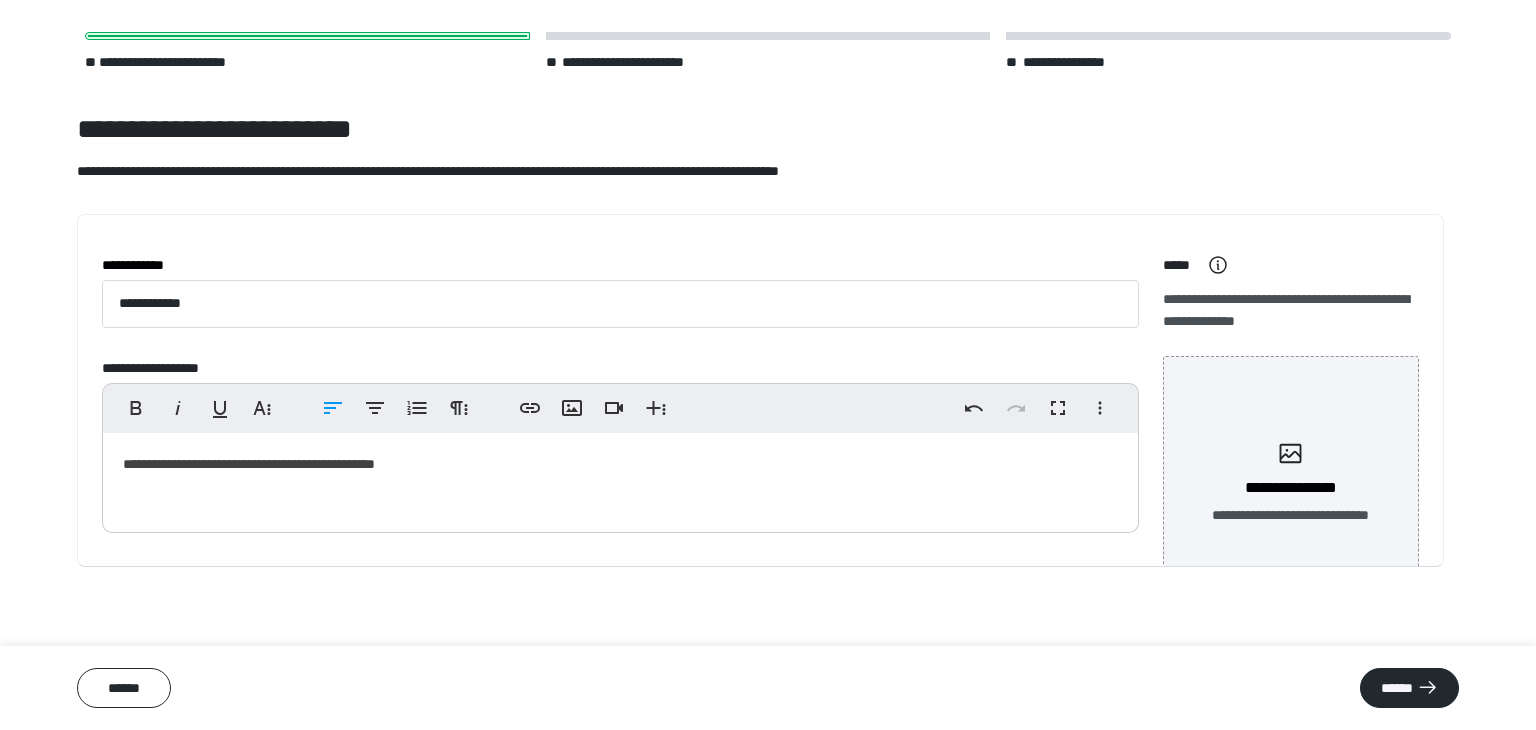 click on "**********" at bounding box center (613, 478) 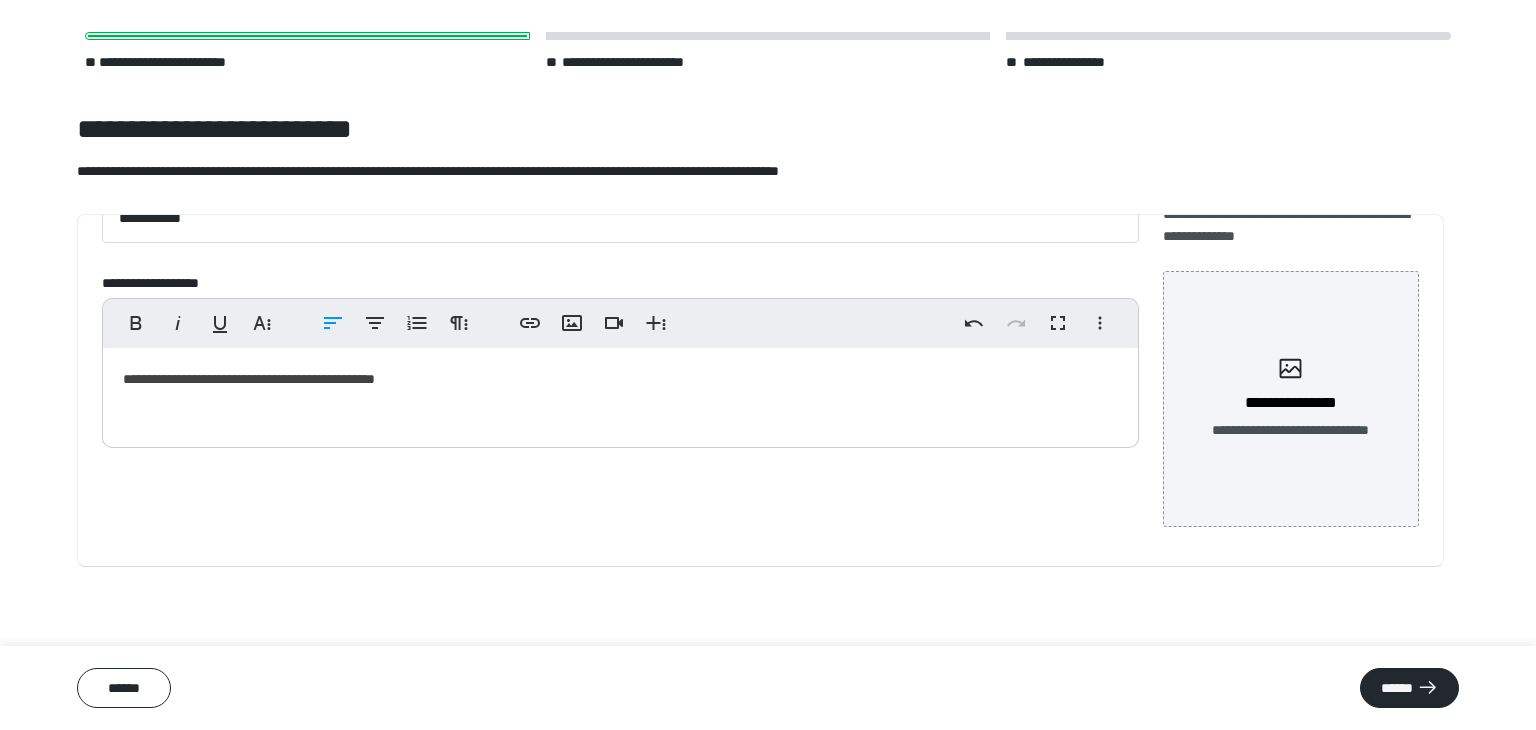 scroll, scrollTop: 0, scrollLeft: 0, axis: both 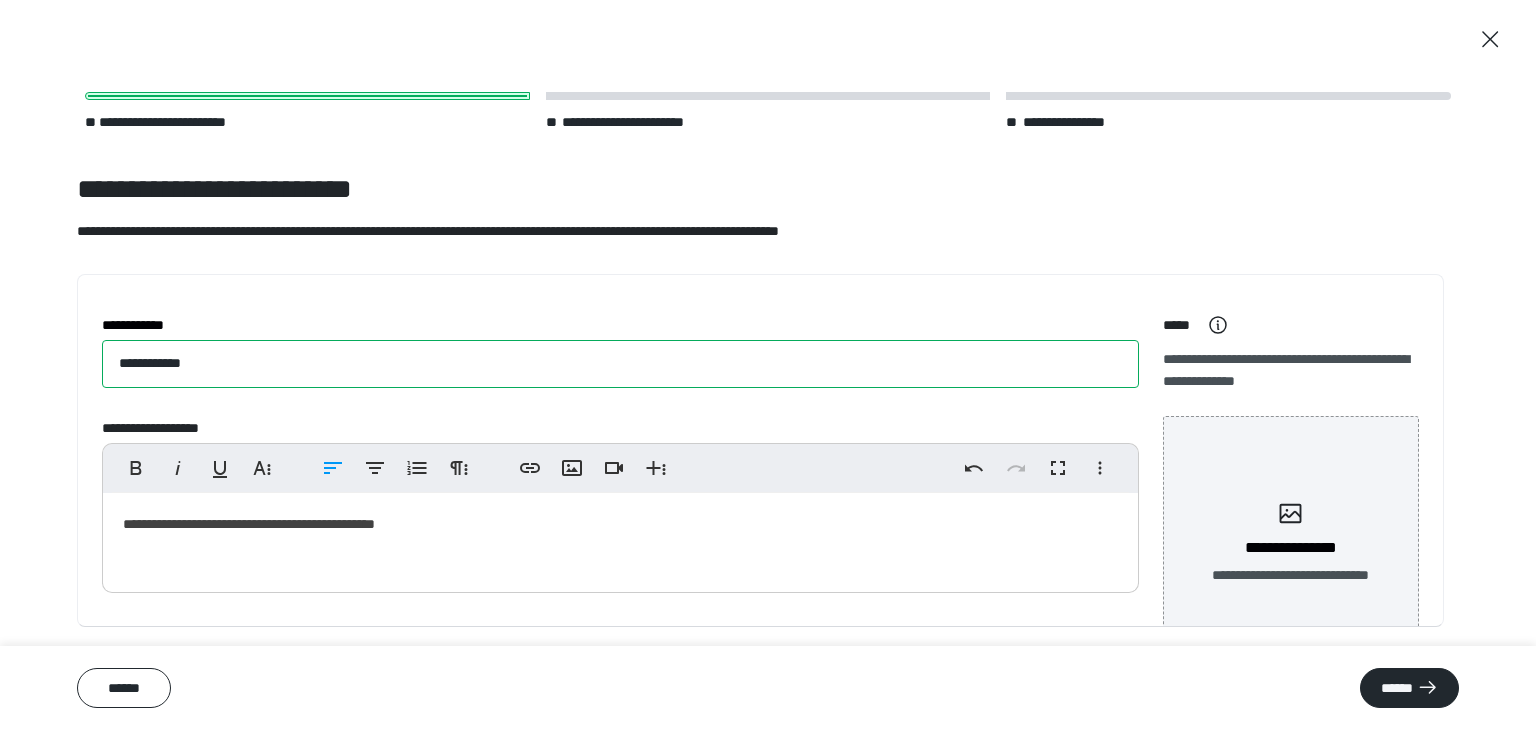 click on "**********" at bounding box center (620, 364) 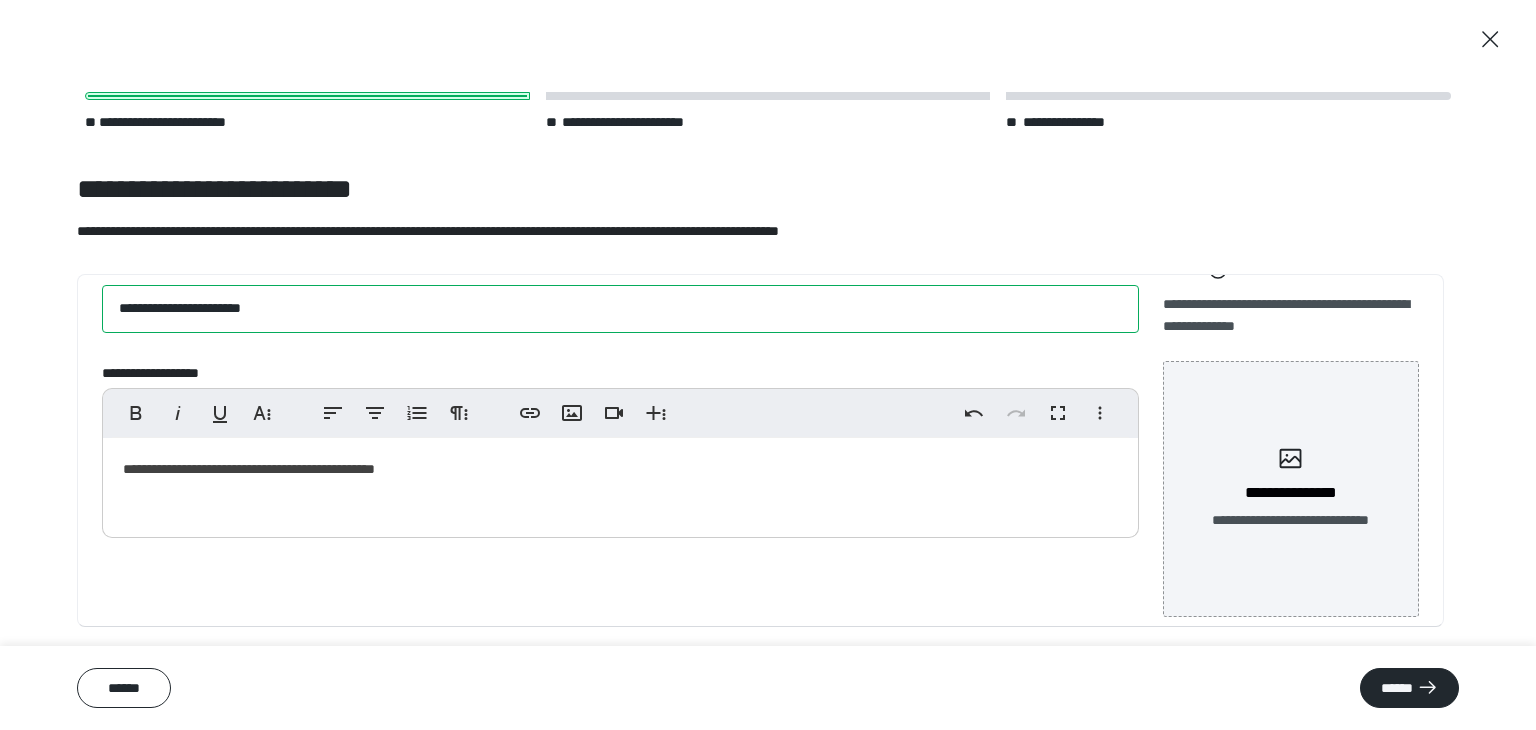 scroll, scrollTop: 44, scrollLeft: 0, axis: vertical 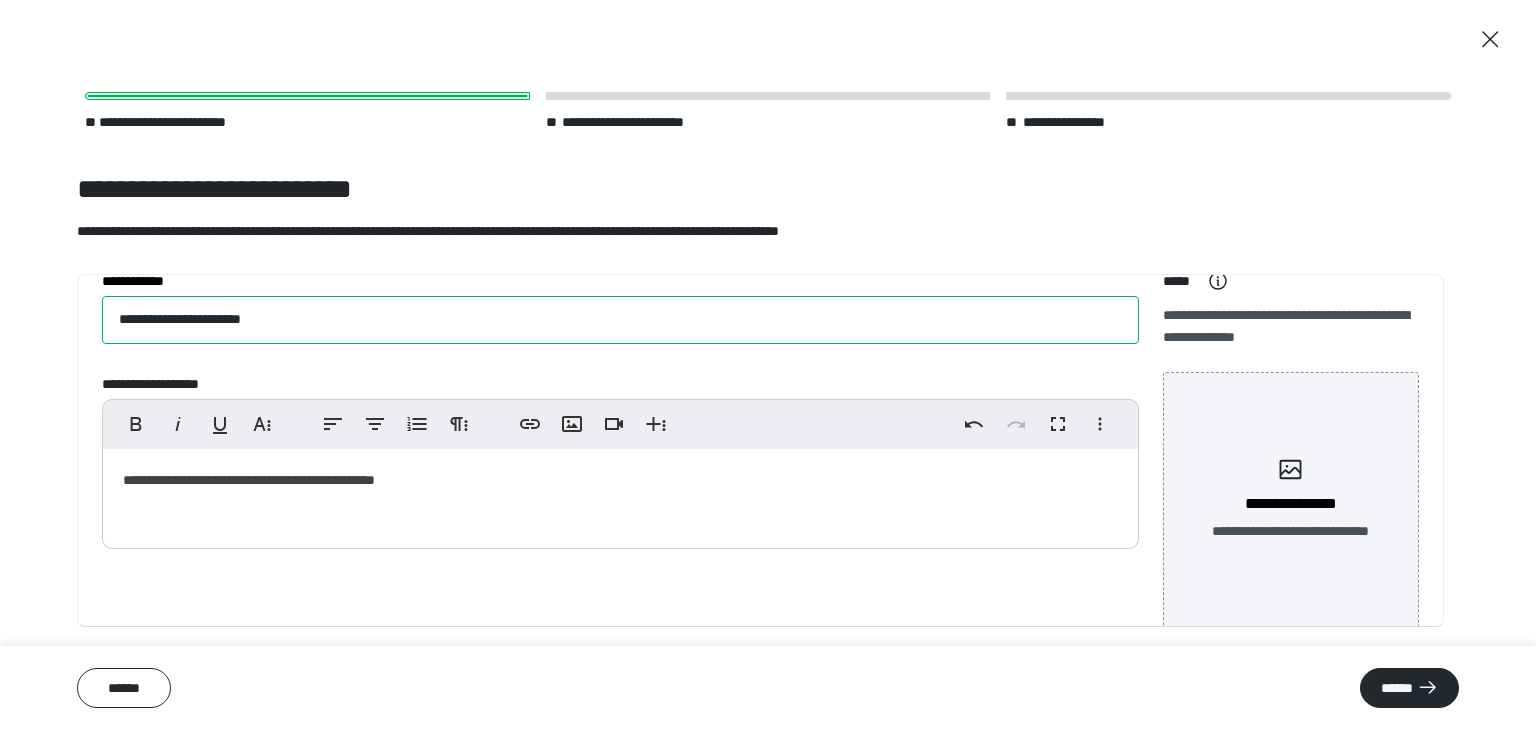 type on "**********" 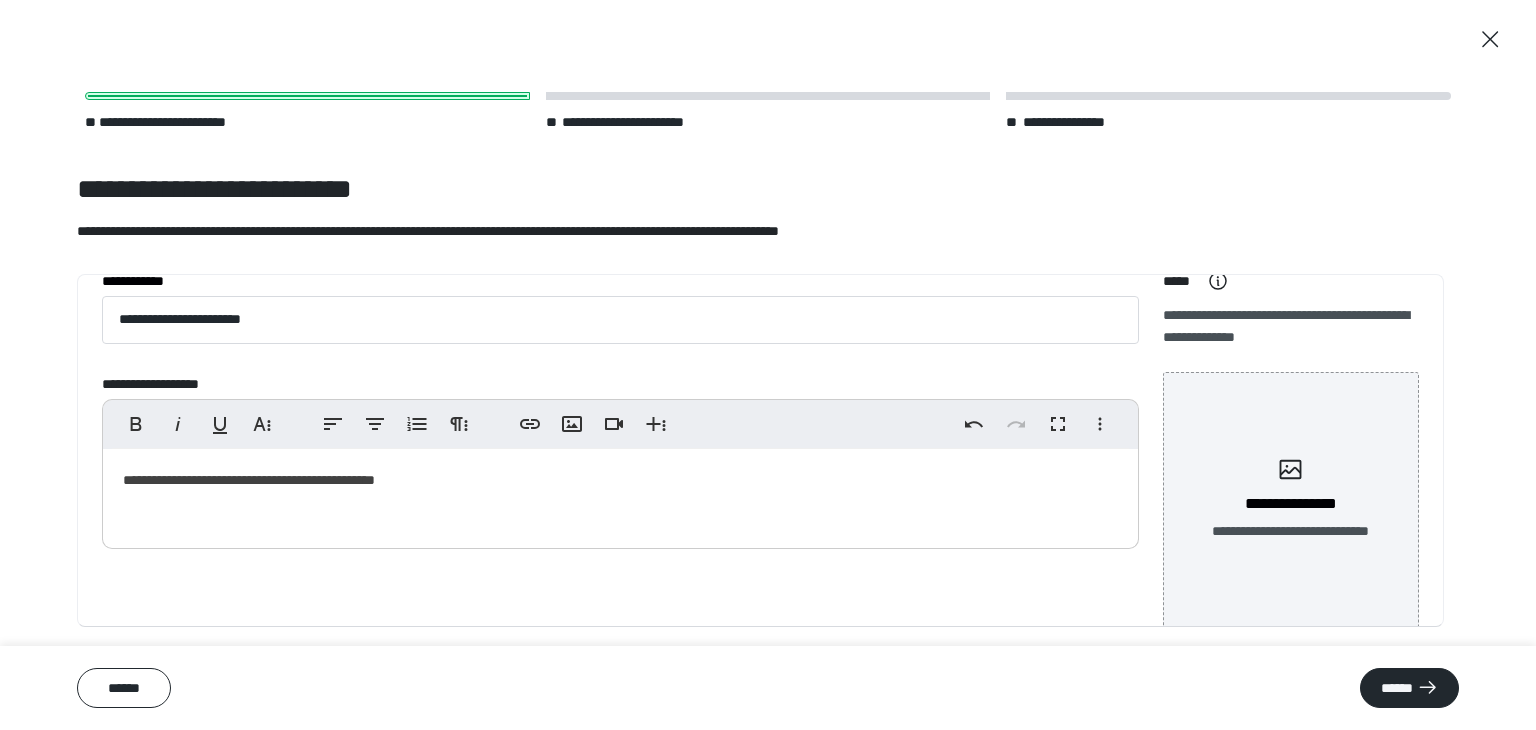 click on "**********" at bounding box center [613, 494] 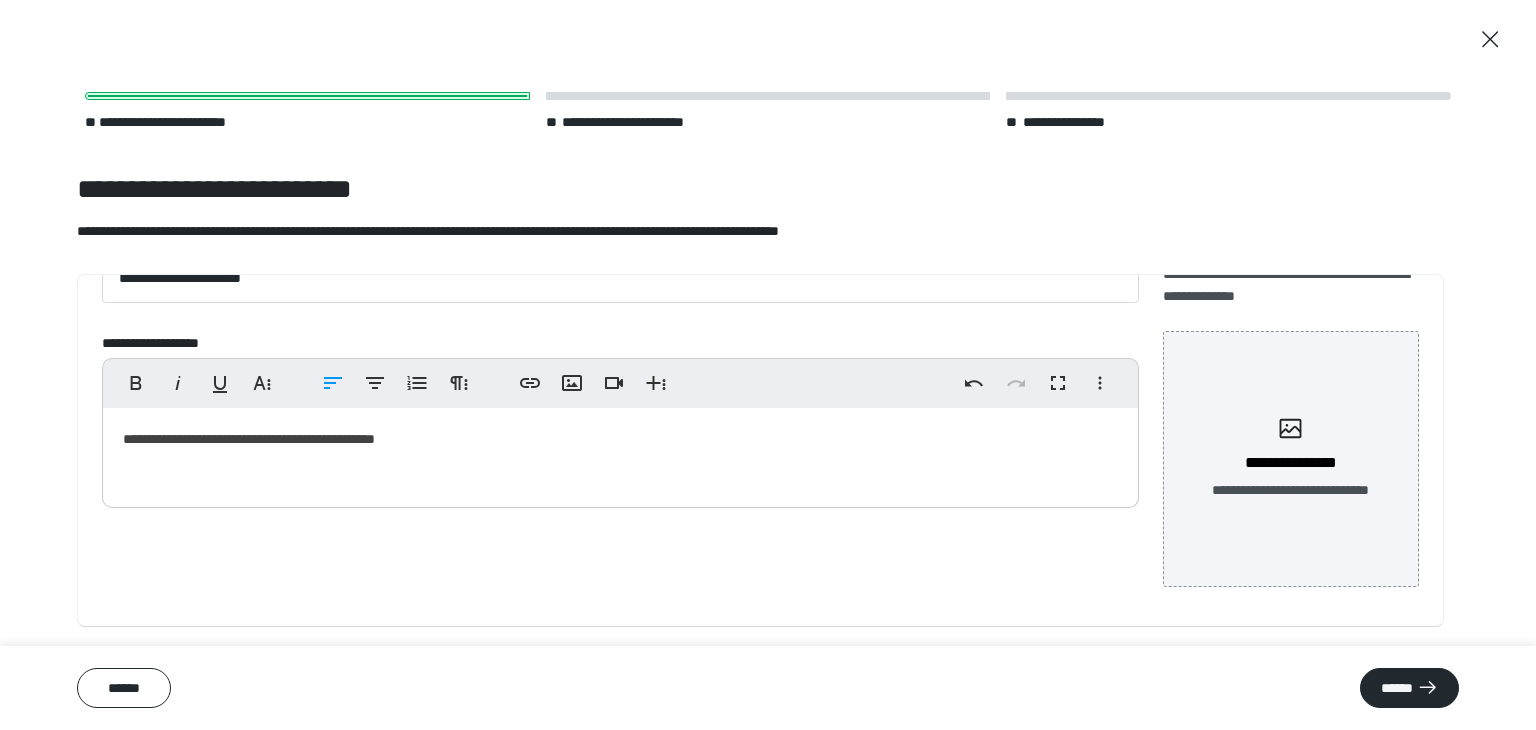 scroll, scrollTop: 85, scrollLeft: 0, axis: vertical 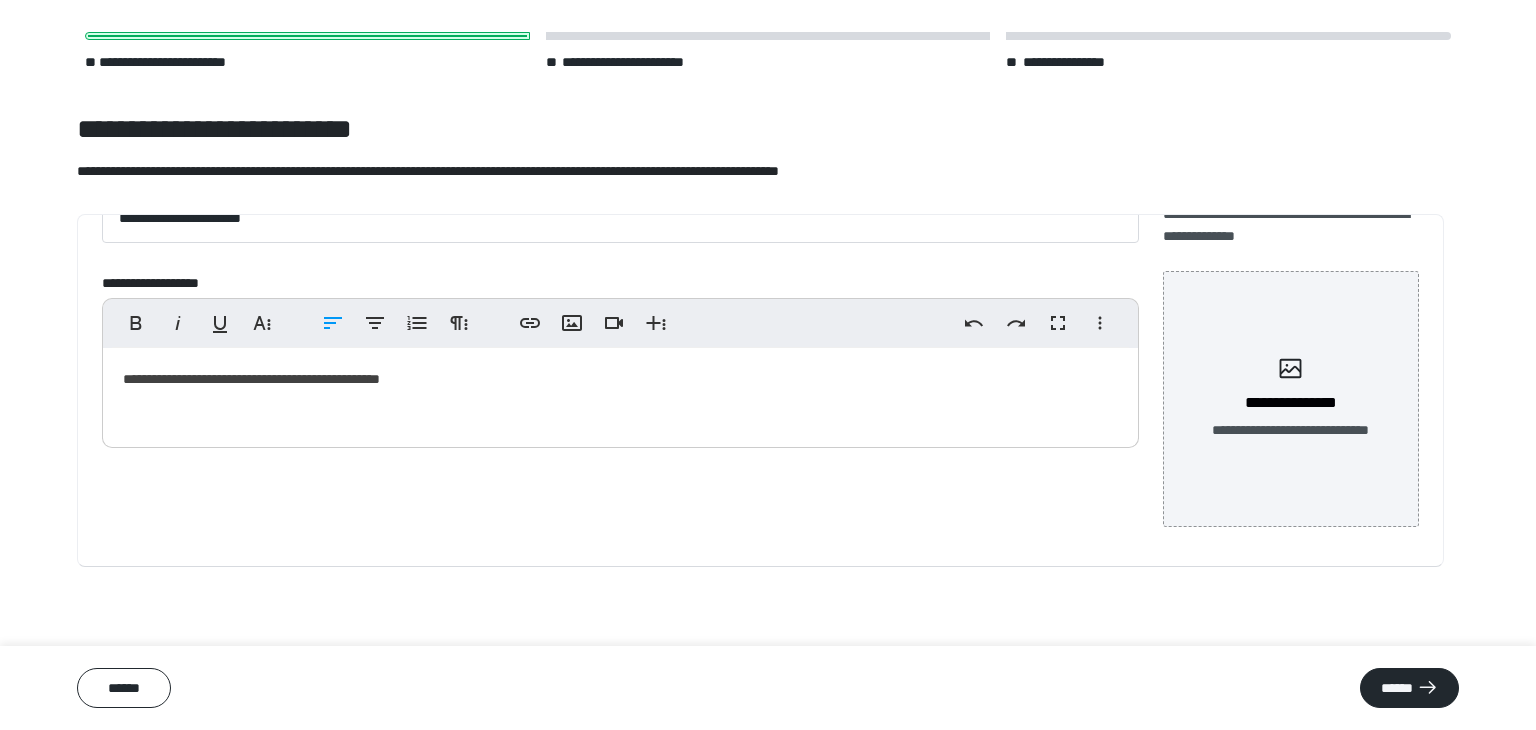 click on "**********" at bounding box center (613, 393) 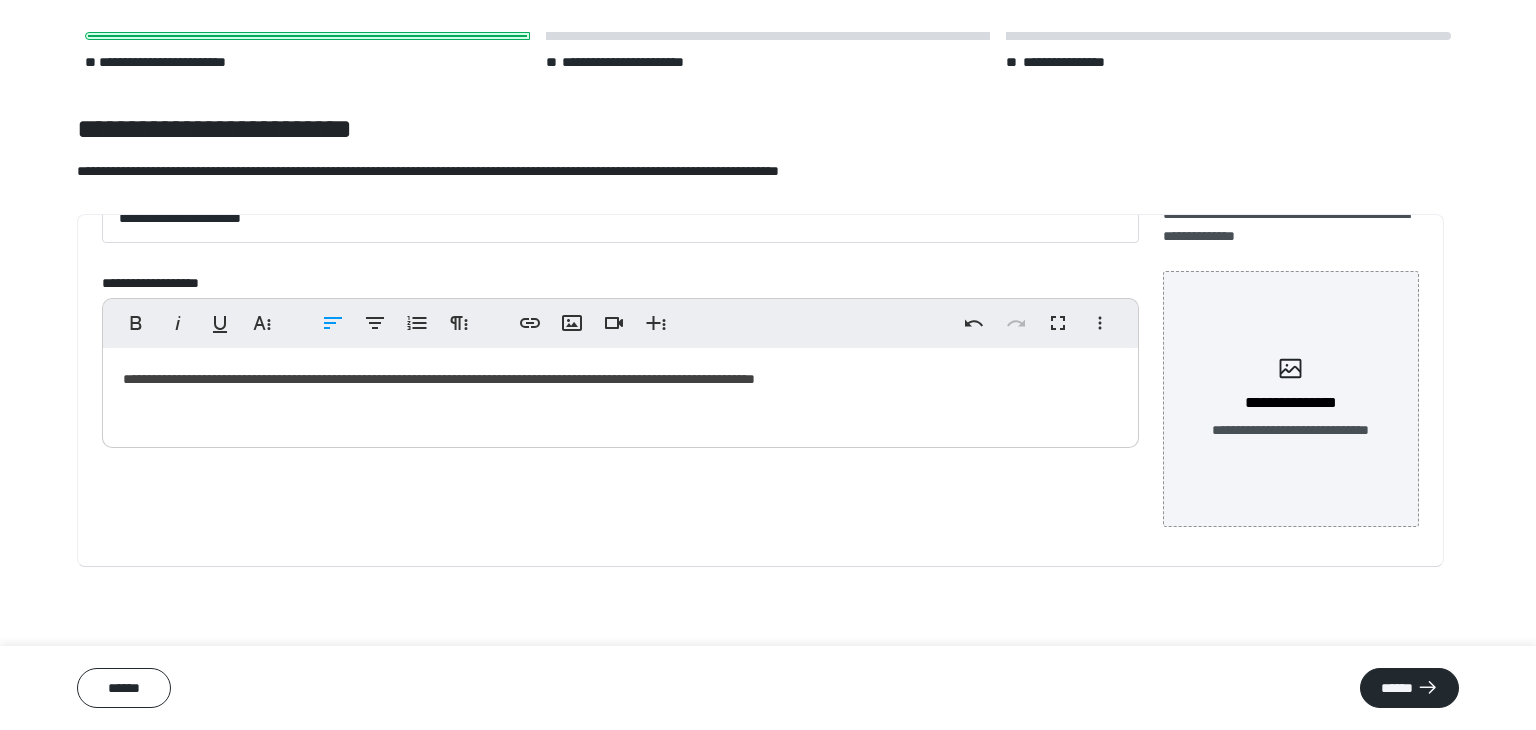 scroll, scrollTop: 562, scrollLeft: 2, axis: both 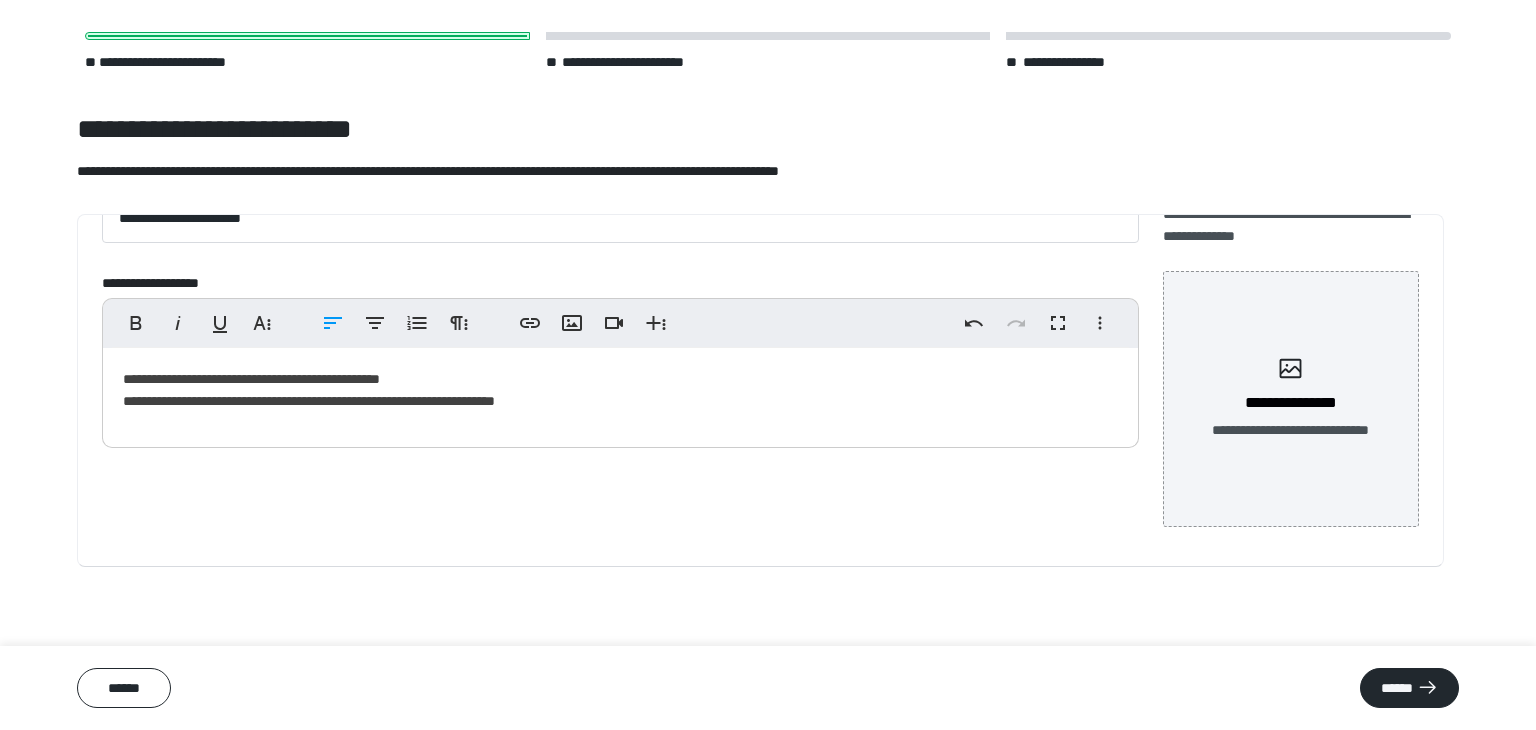 click on "**********" at bounding box center (613, 393) 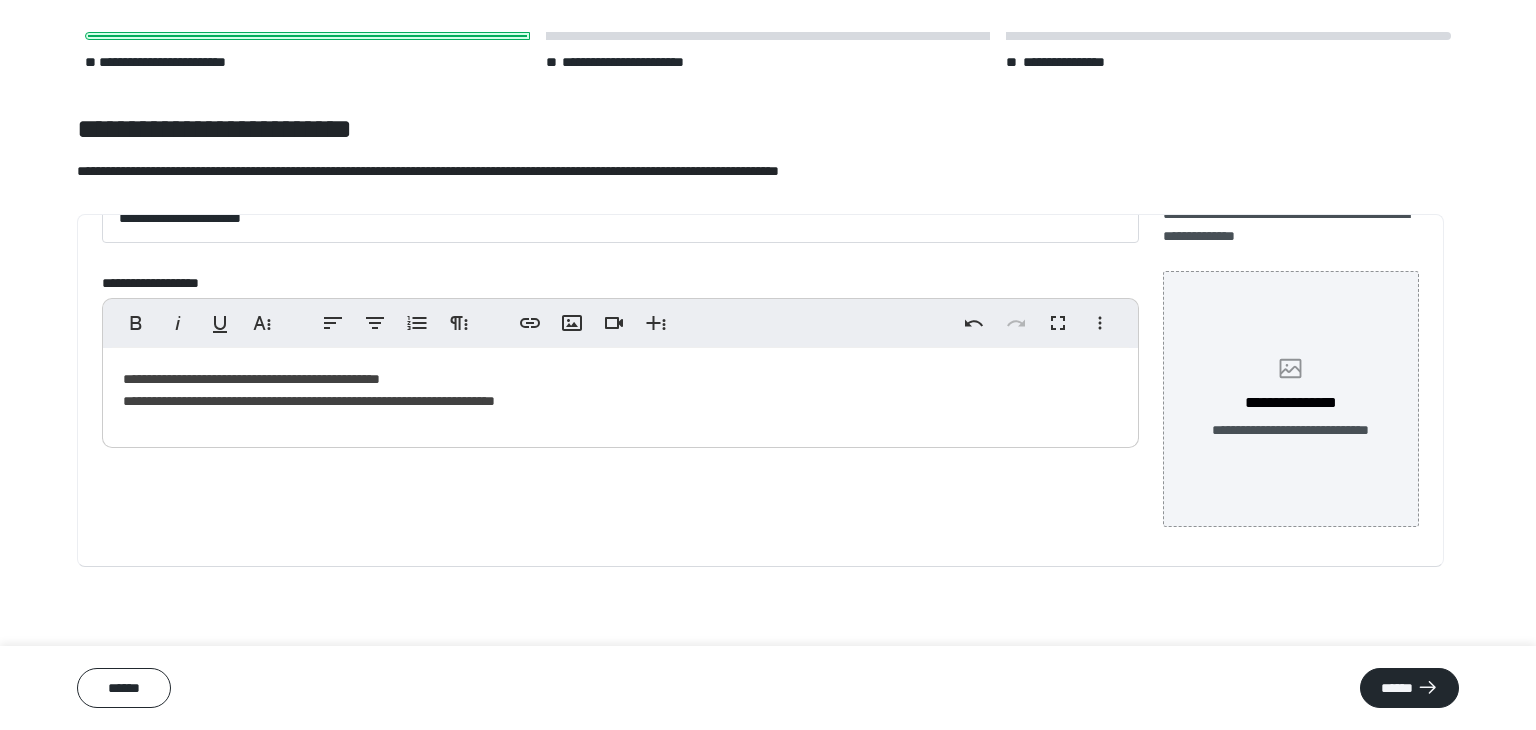 click 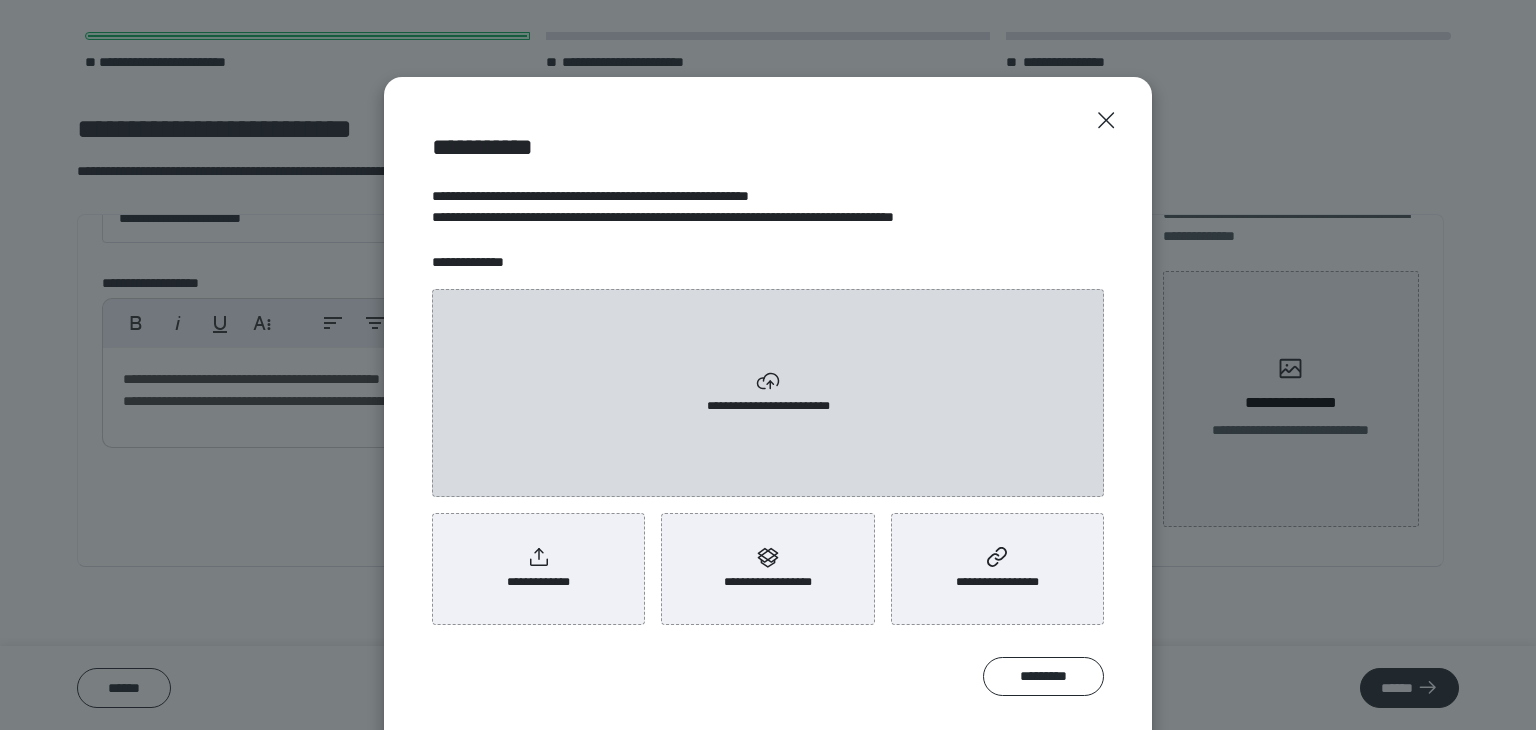click on "**********" at bounding box center (768, 393) 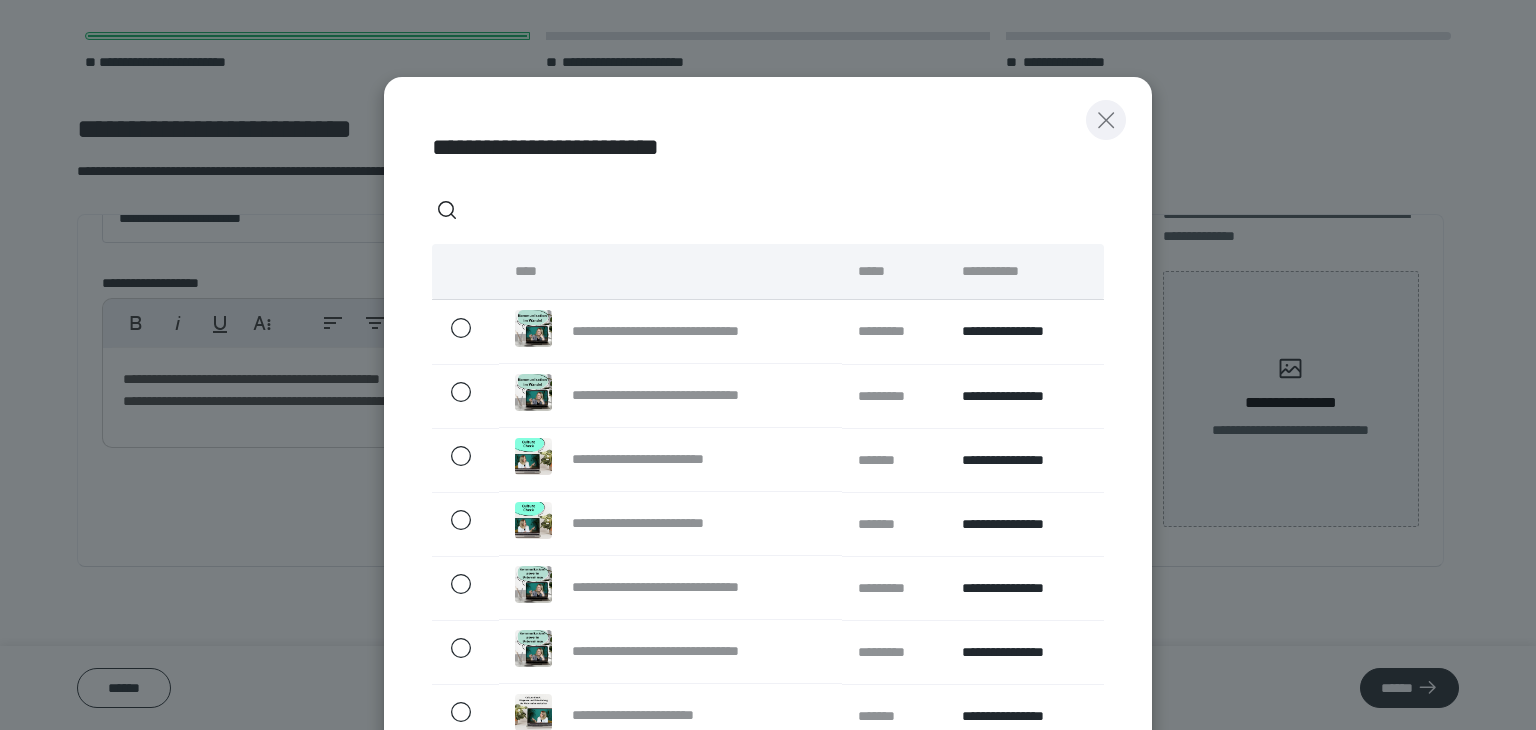 click 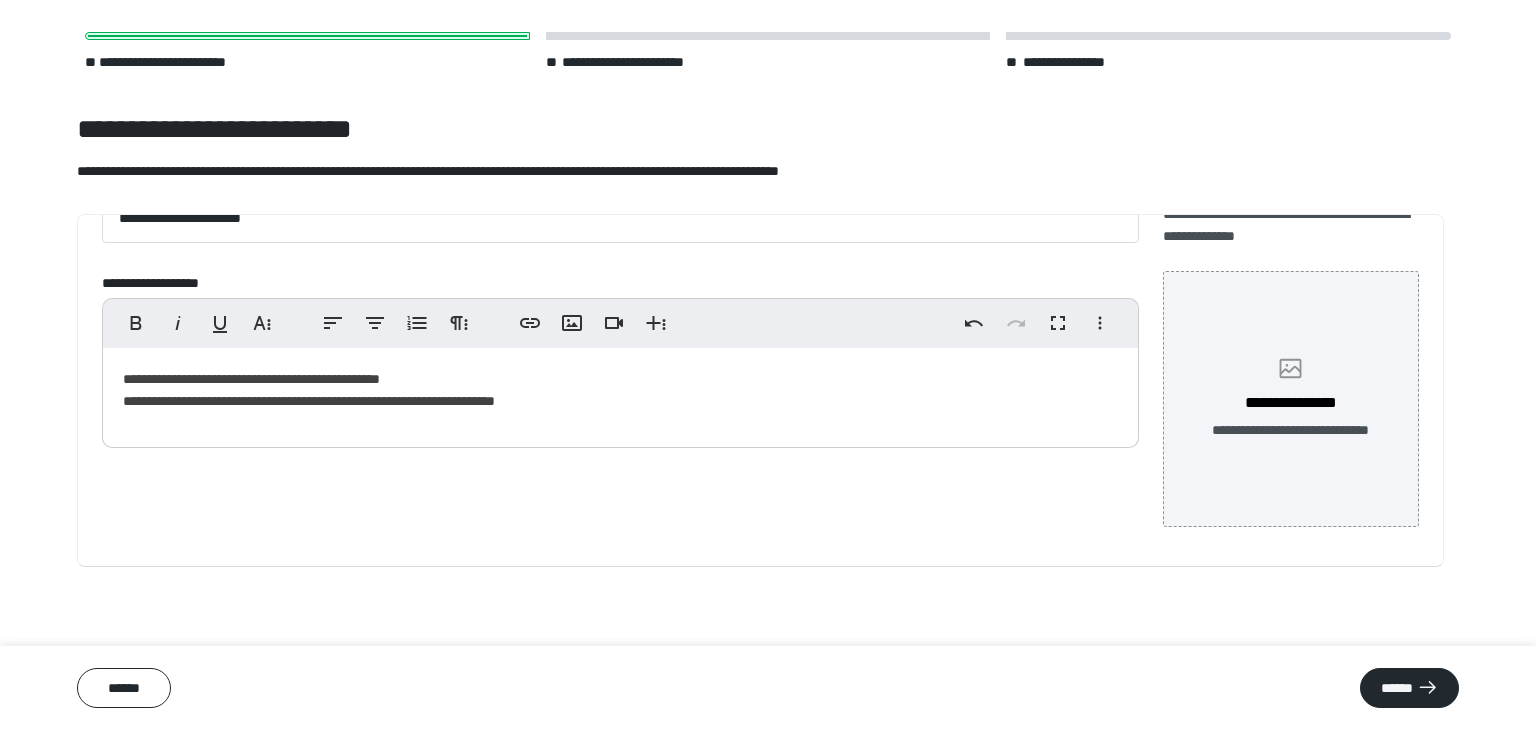click on "**********" at bounding box center [1291, 399] 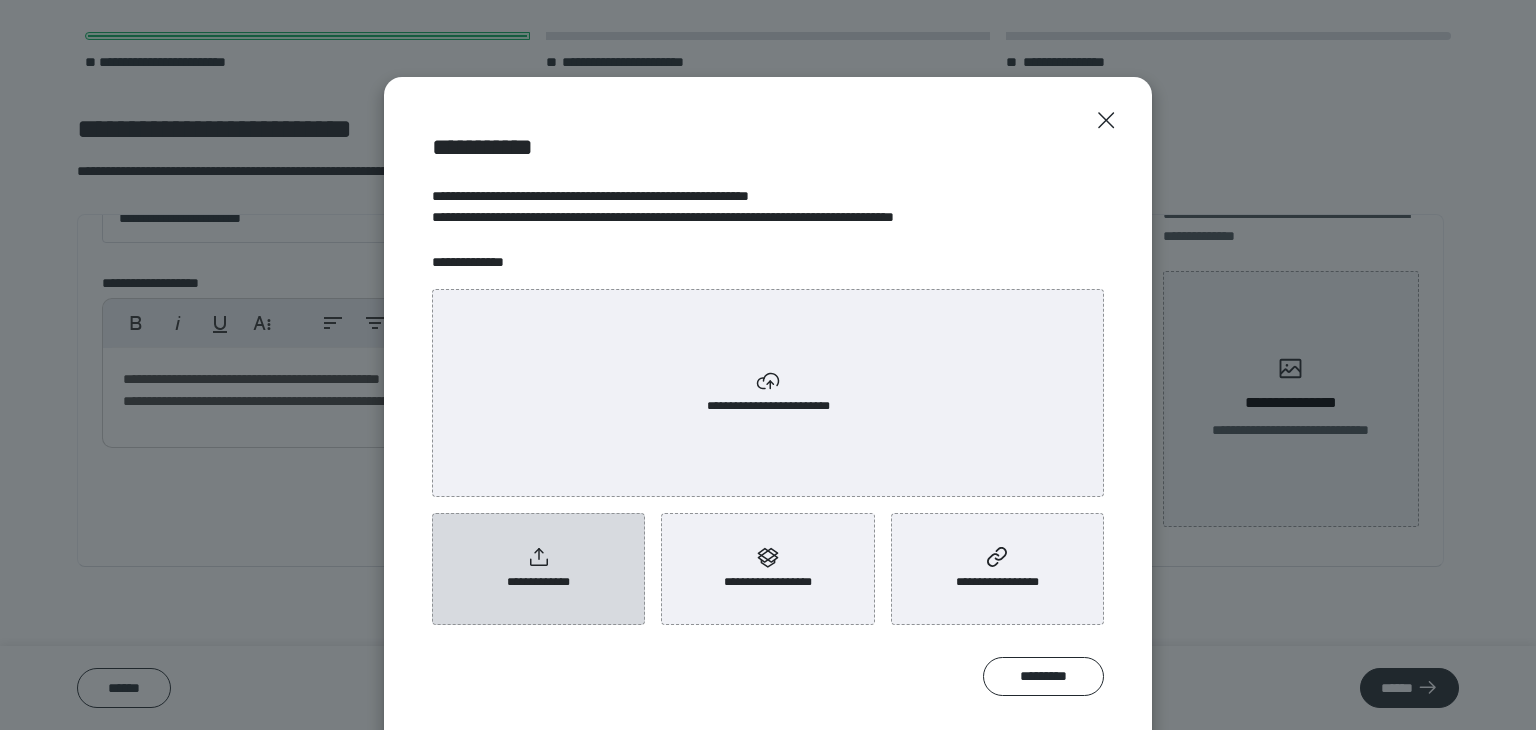 click on "**********" at bounding box center [538, 569] 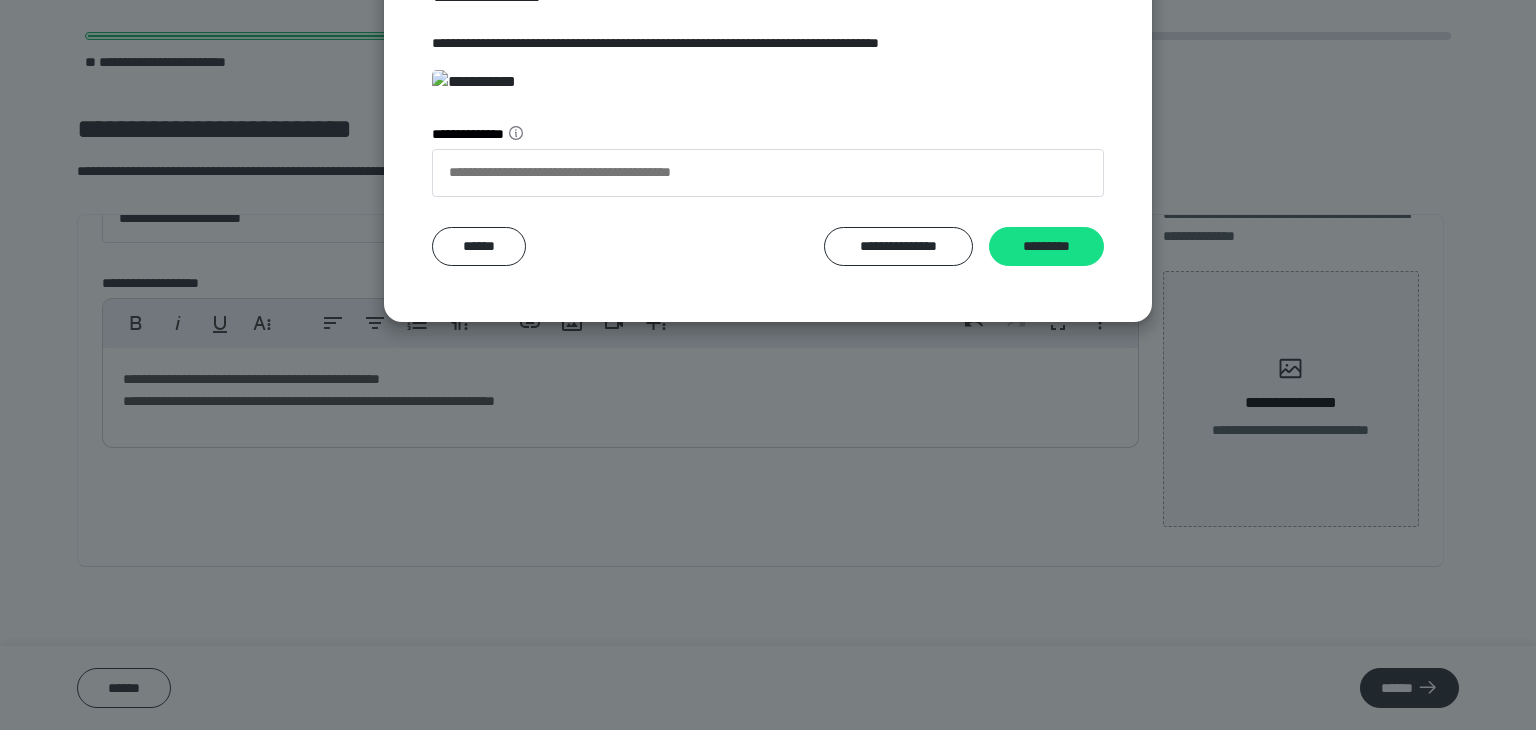 scroll, scrollTop: 392, scrollLeft: 0, axis: vertical 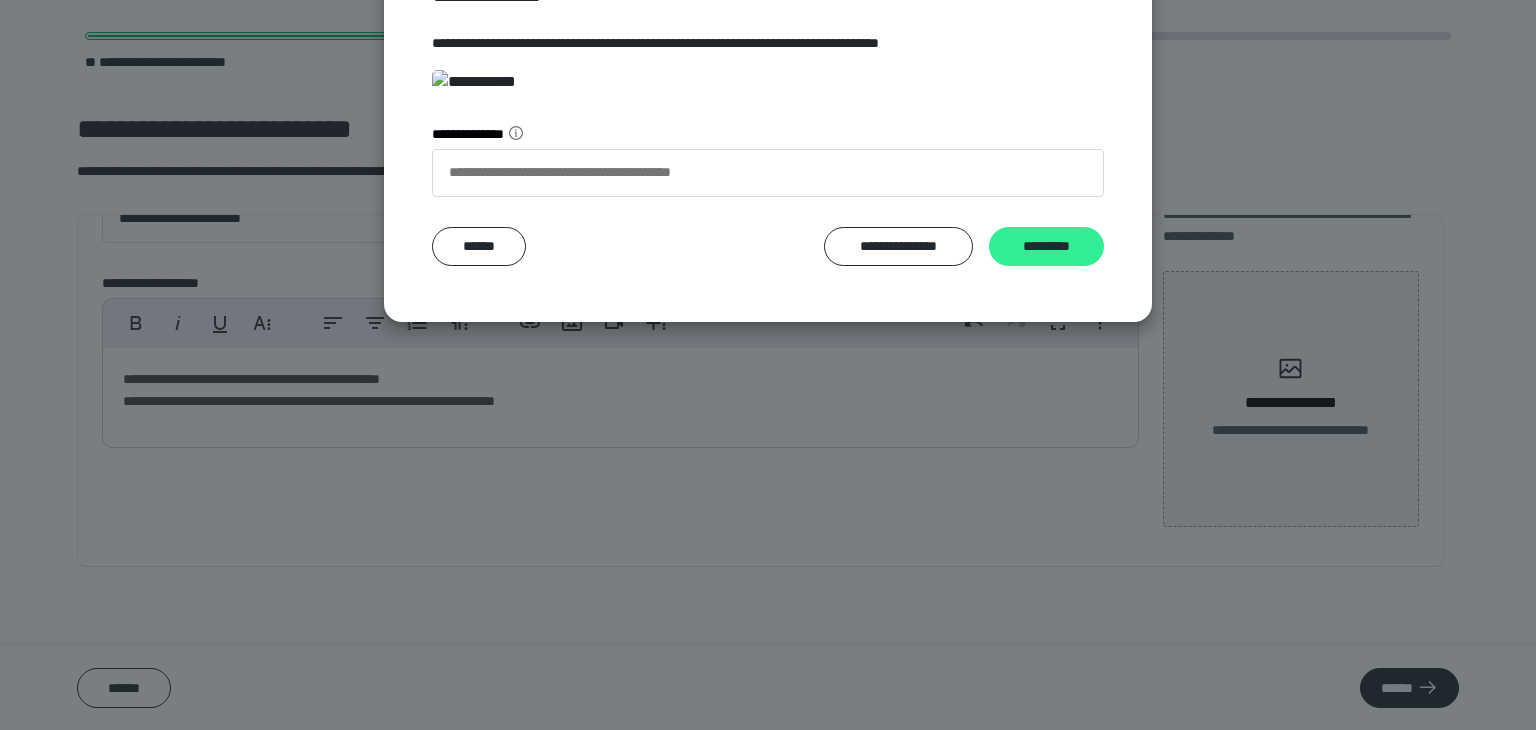 click on "*********" at bounding box center (1046, 247) 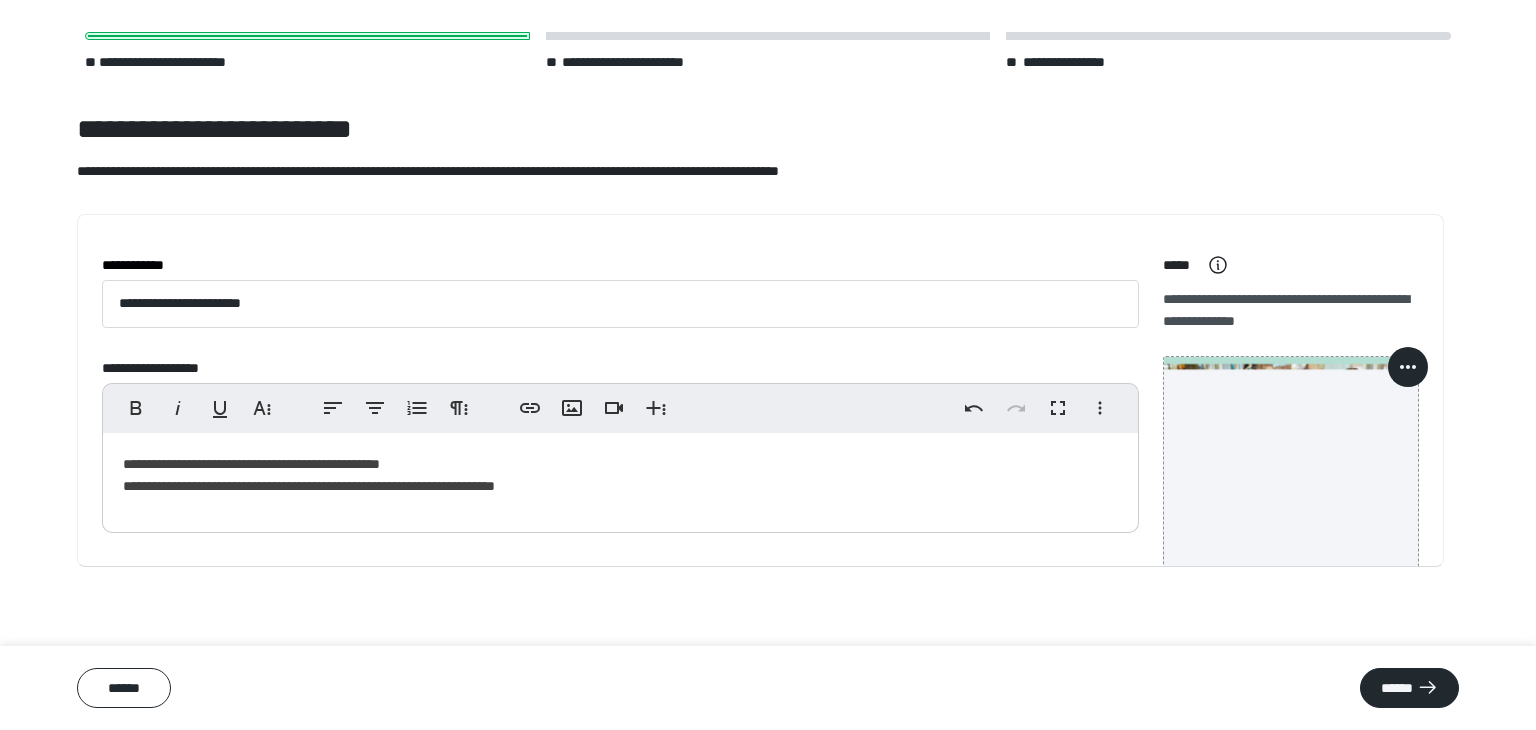scroll, scrollTop: 85, scrollLeft: 0, axis: vertical 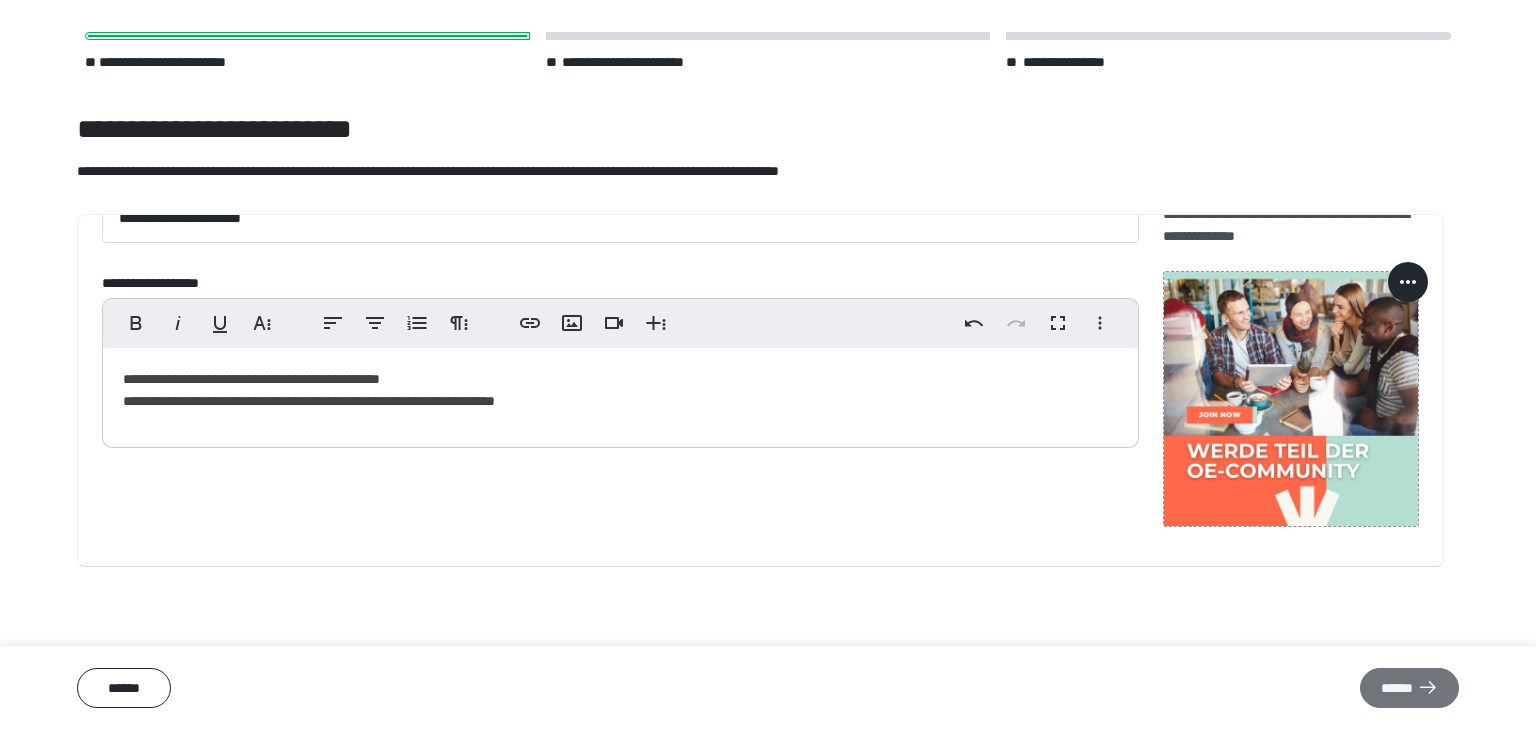 click on "******" at bounding box center (1409, 688) 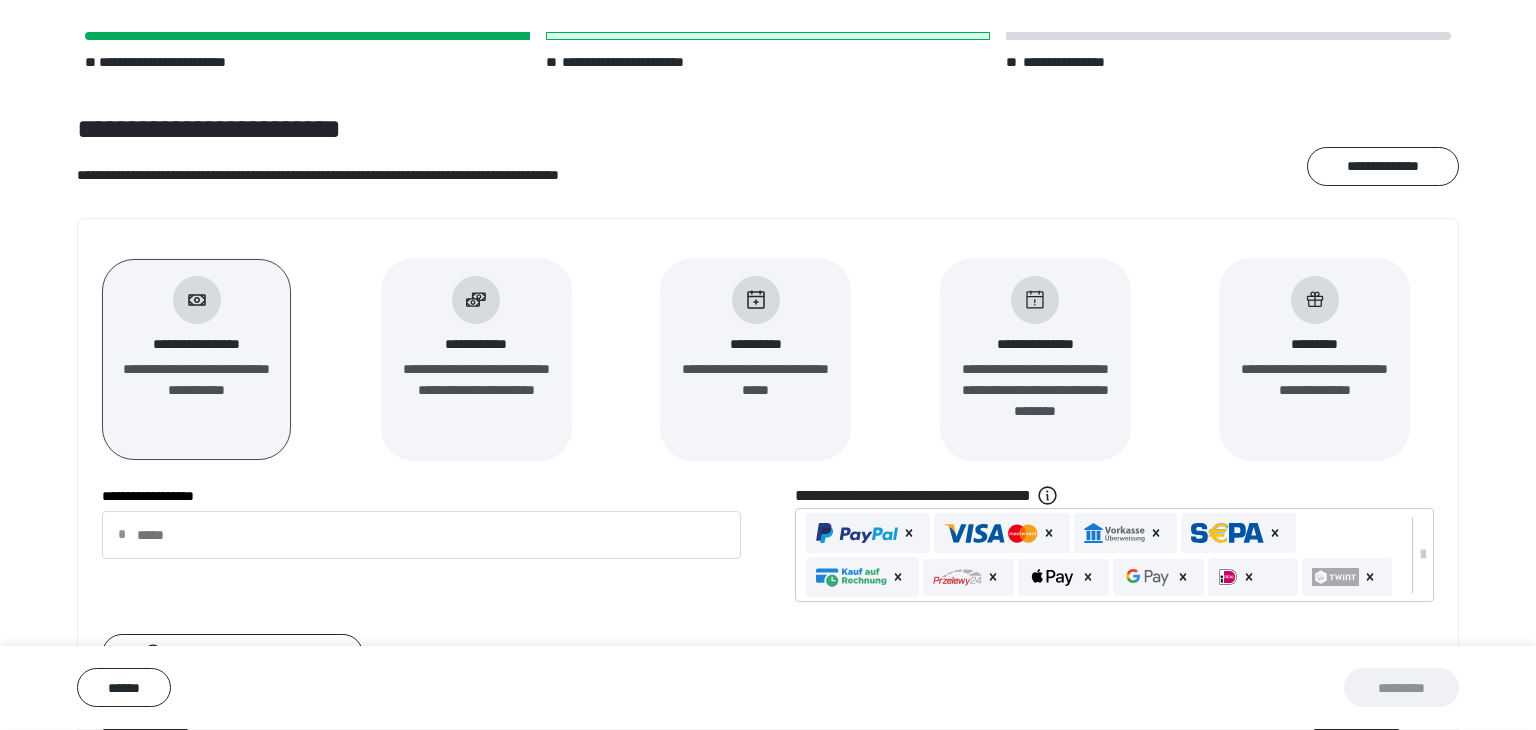 click 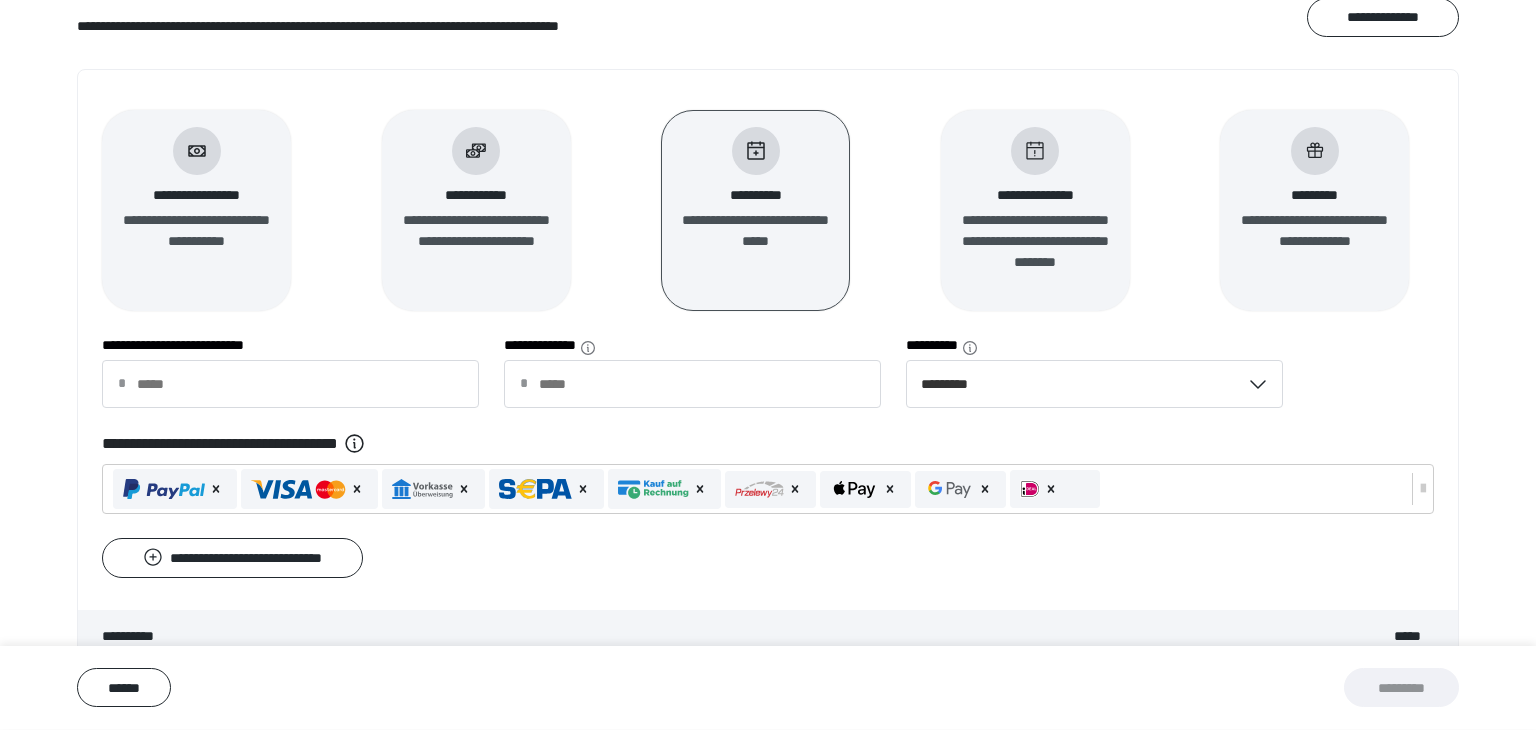 scroll, scrollTop: 228, scrollLeft: 0, axis: vertical 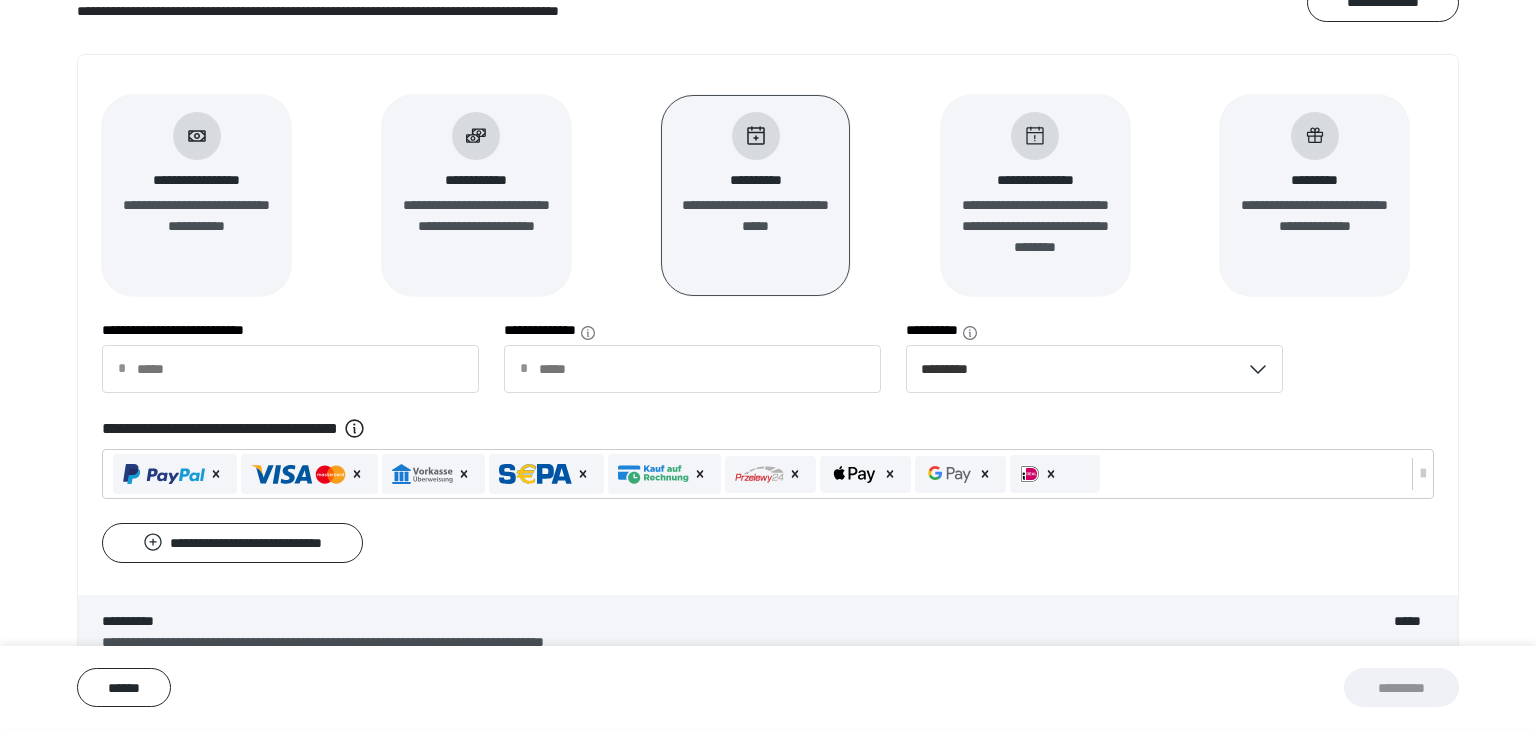 click on "**********" at bounding box center [768, 368] 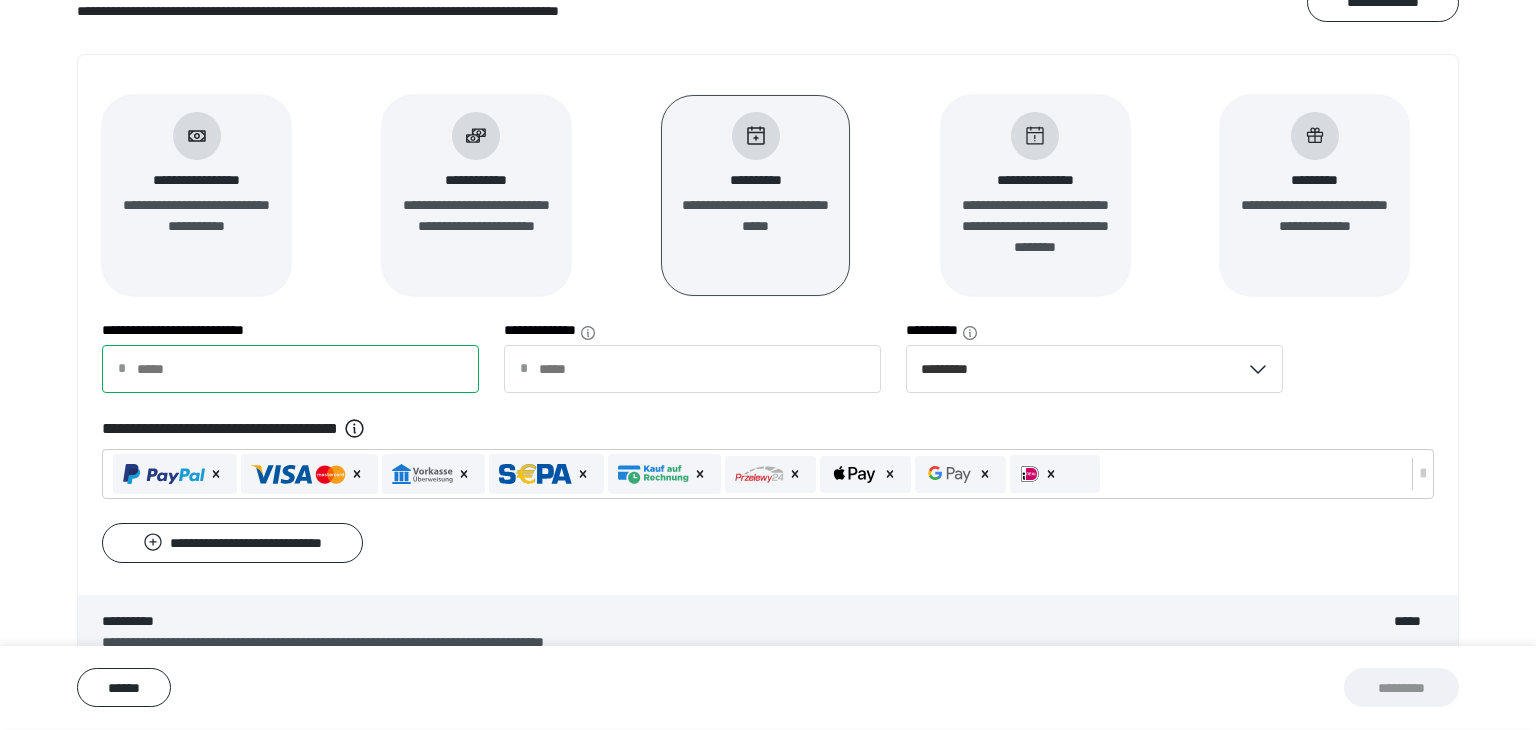 click on "**********" at bounding box center [290, 369] 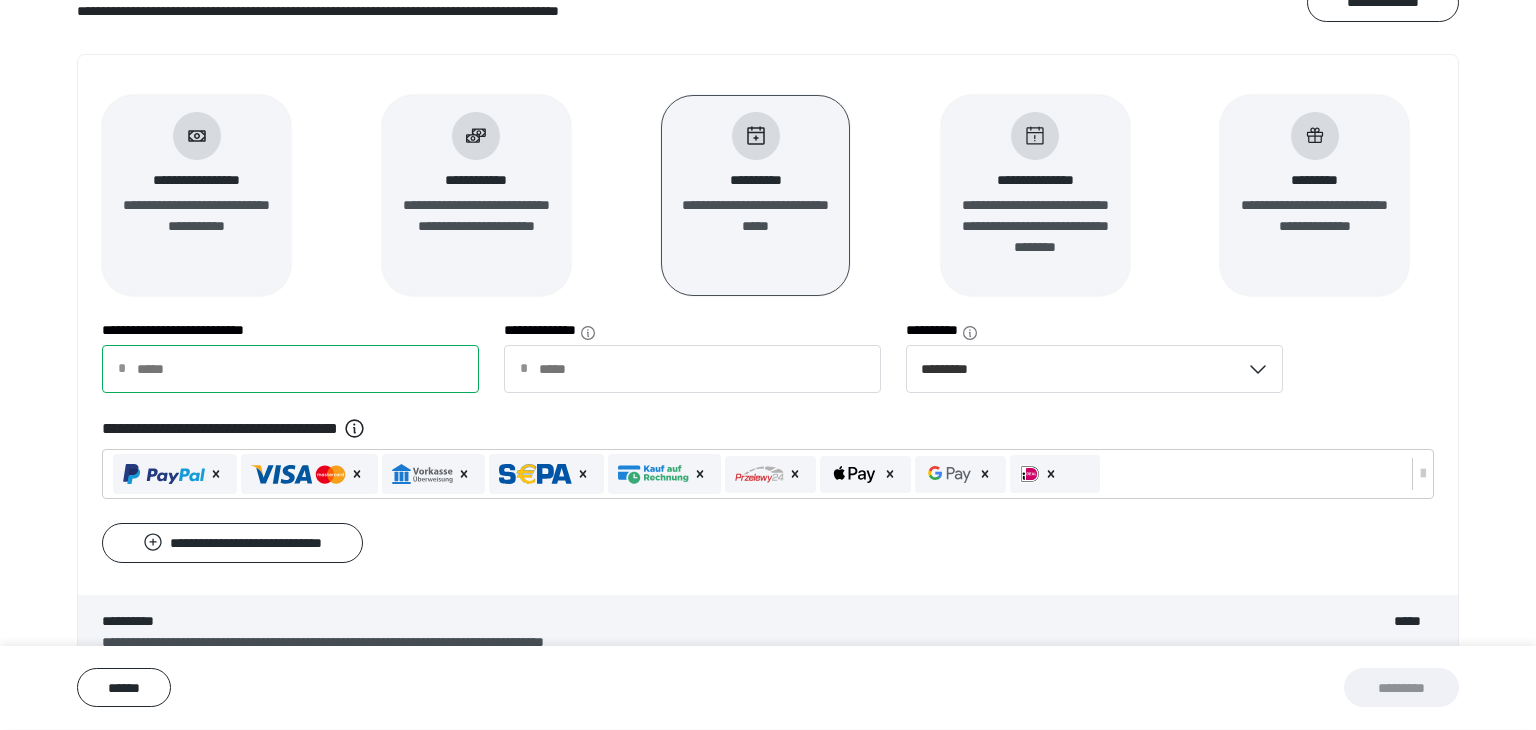 type on "*" 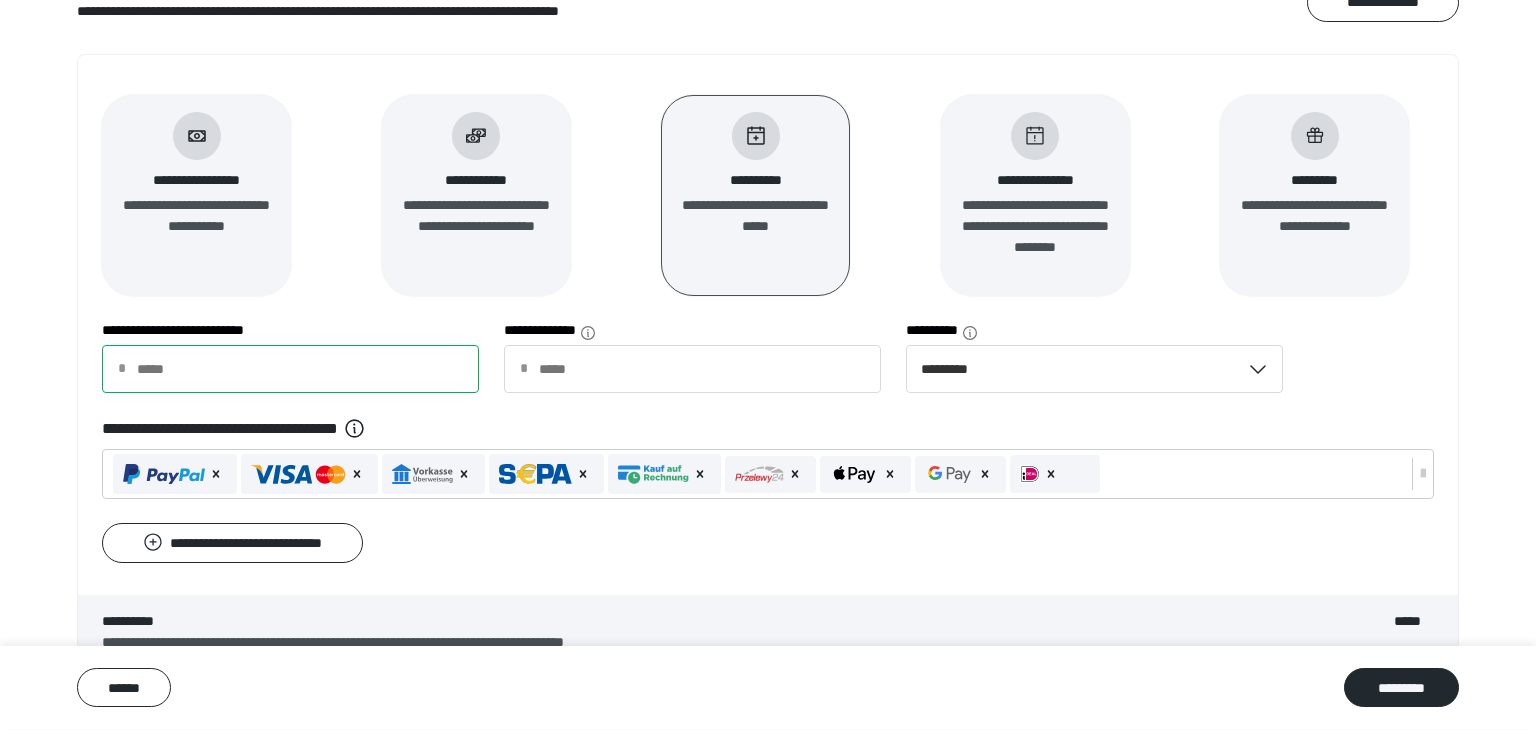 type on "*" 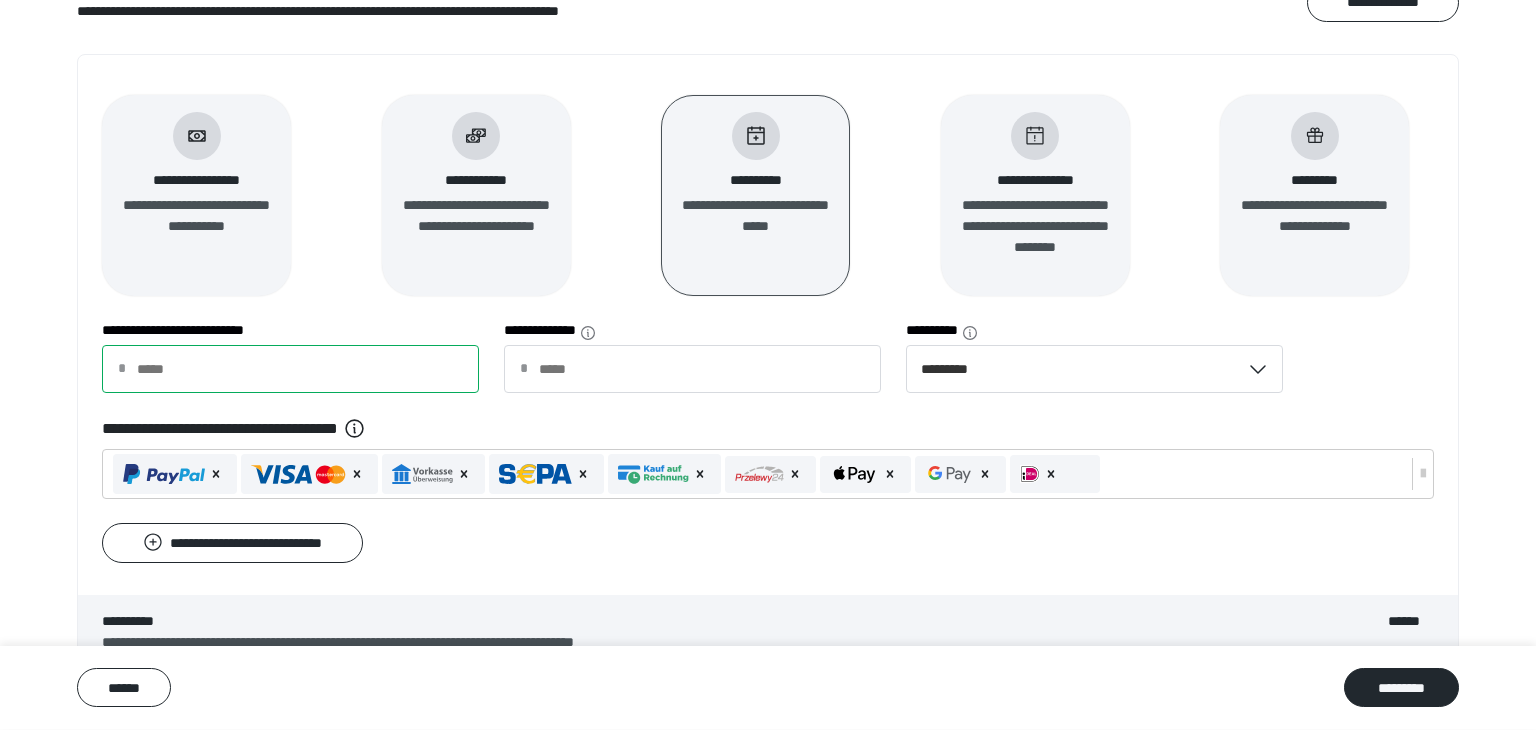 type on "***" 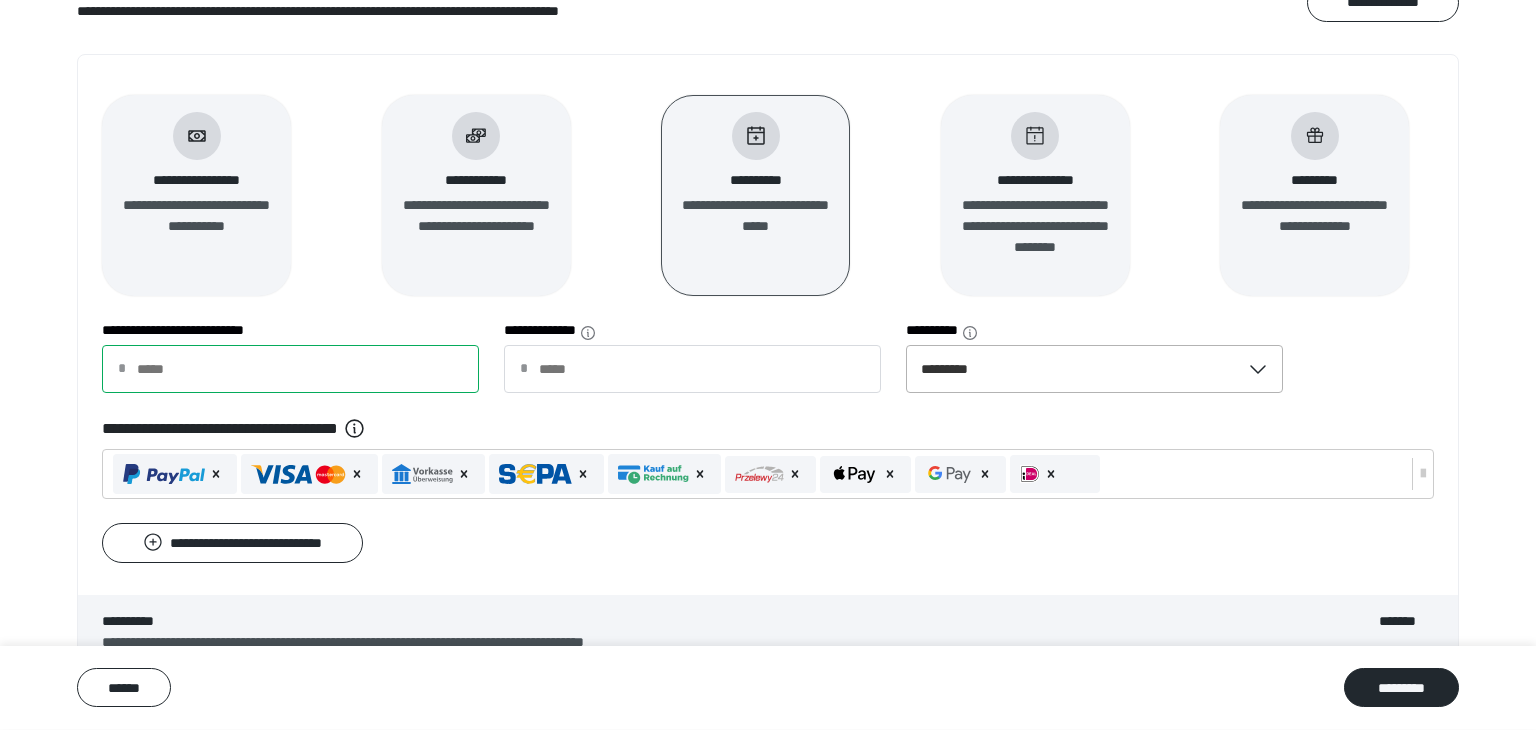 type on "***" 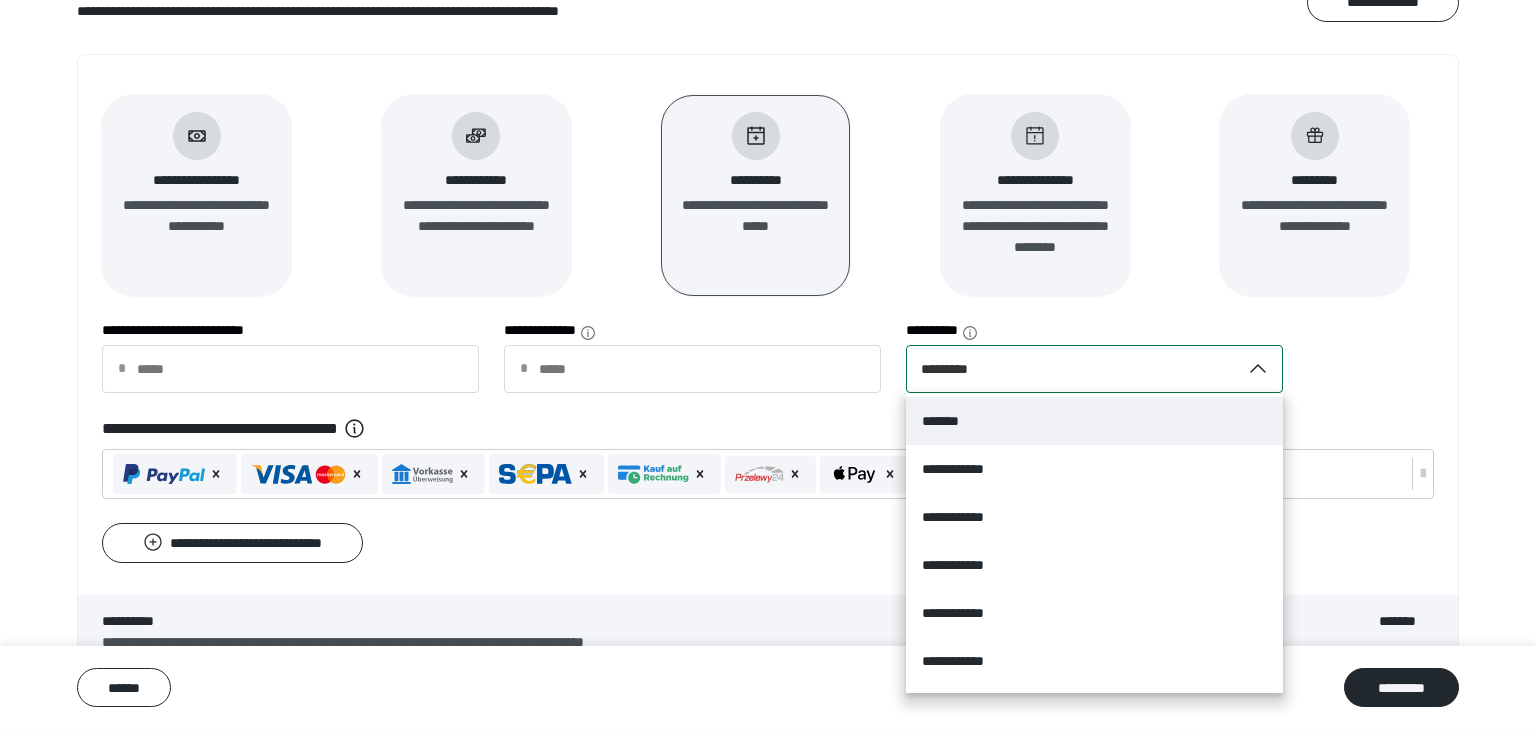 click on "*********" at bounding box center (953, 369) 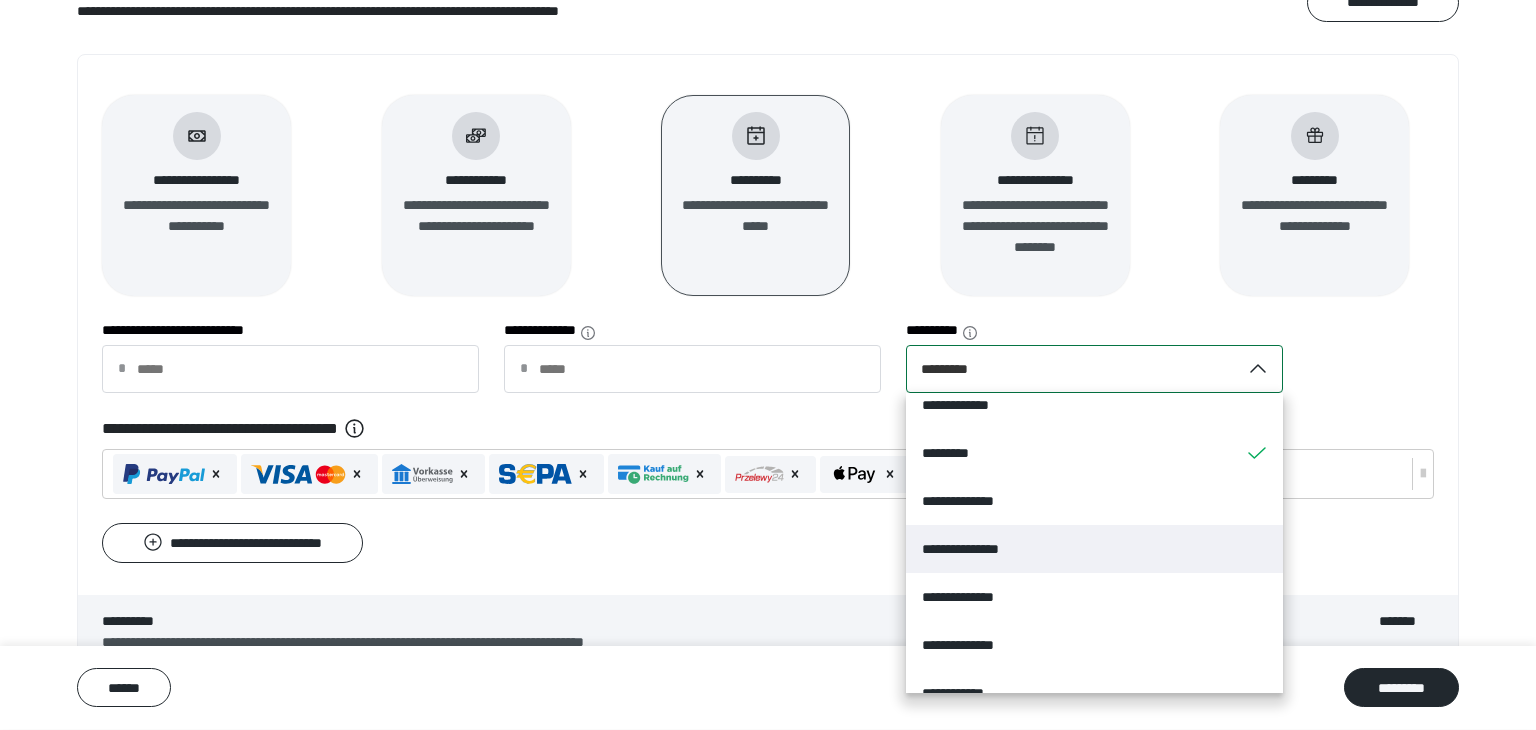 scroll, scrollTop: 1308, scrollLeft: 0, axis: vertical 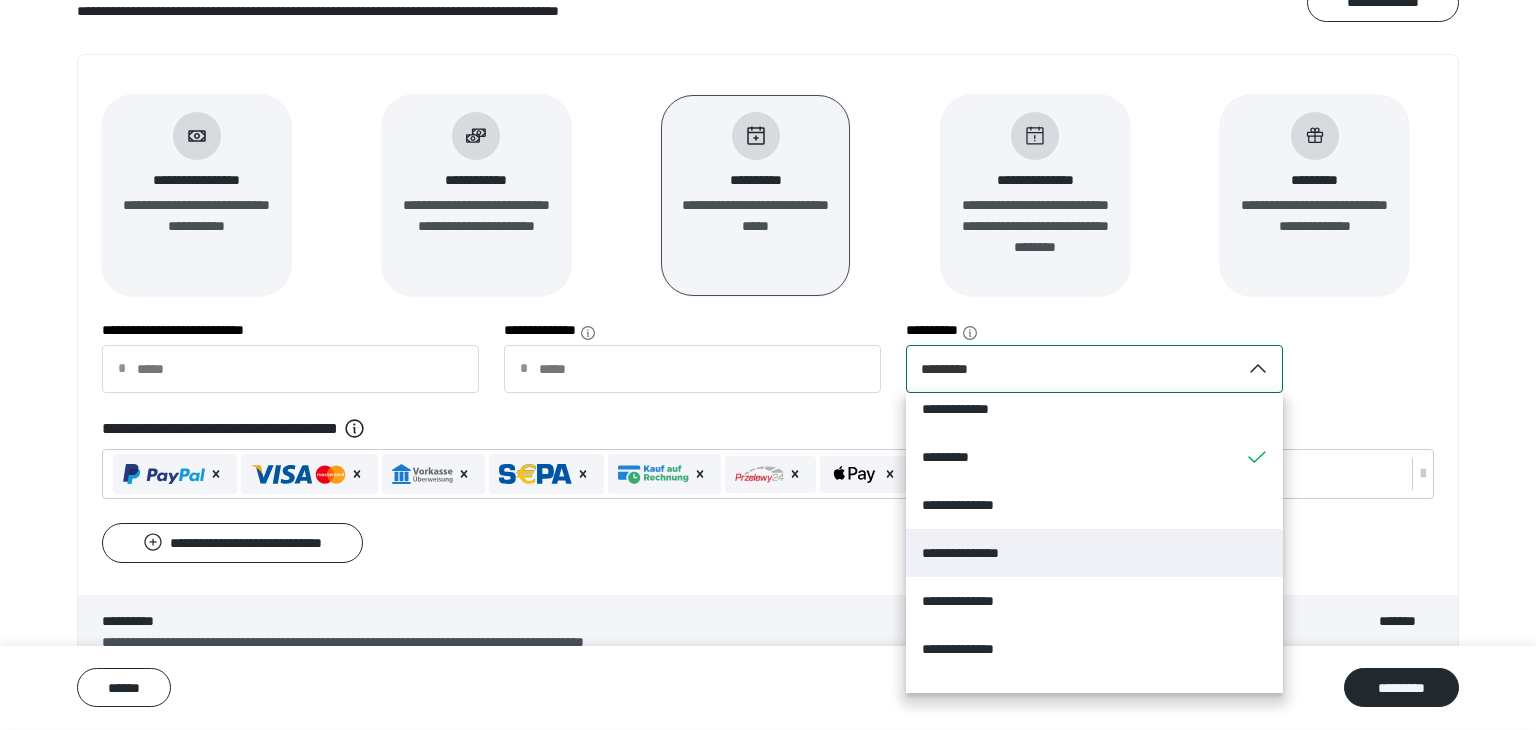click on "**********" at bounding box center [966, 553] 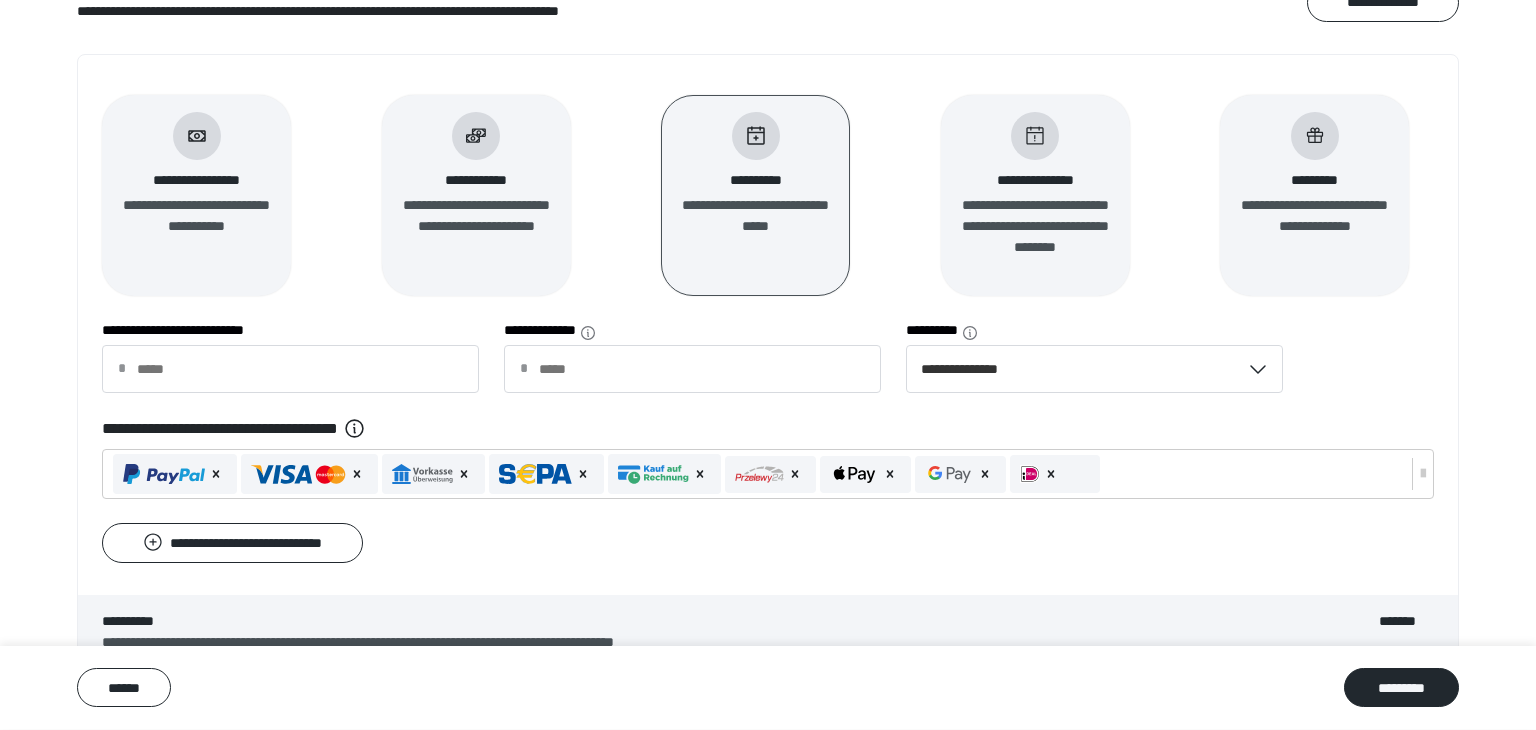 click on "**********" at bounding box center (768, 362) 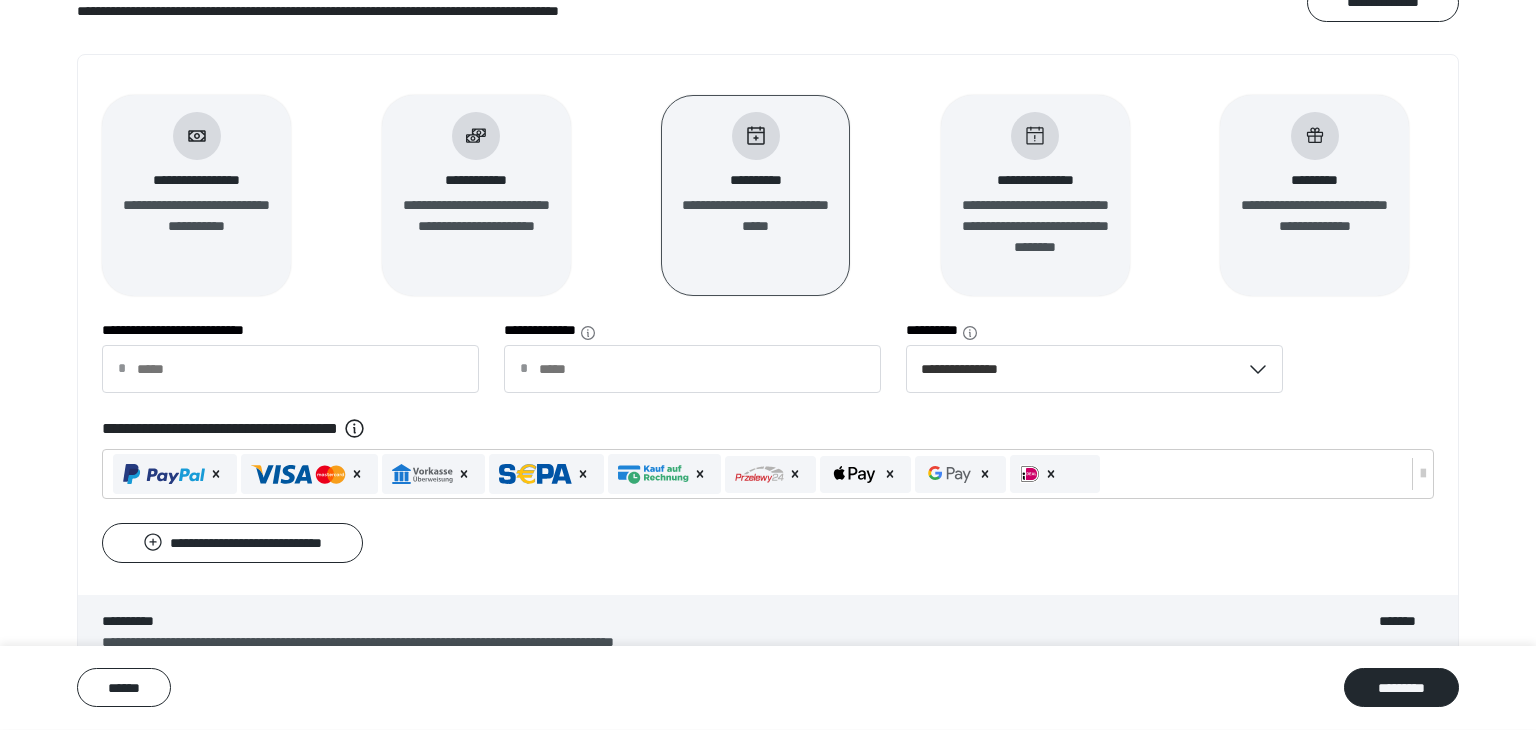 click on "**********" at bounding box center (768, 368) 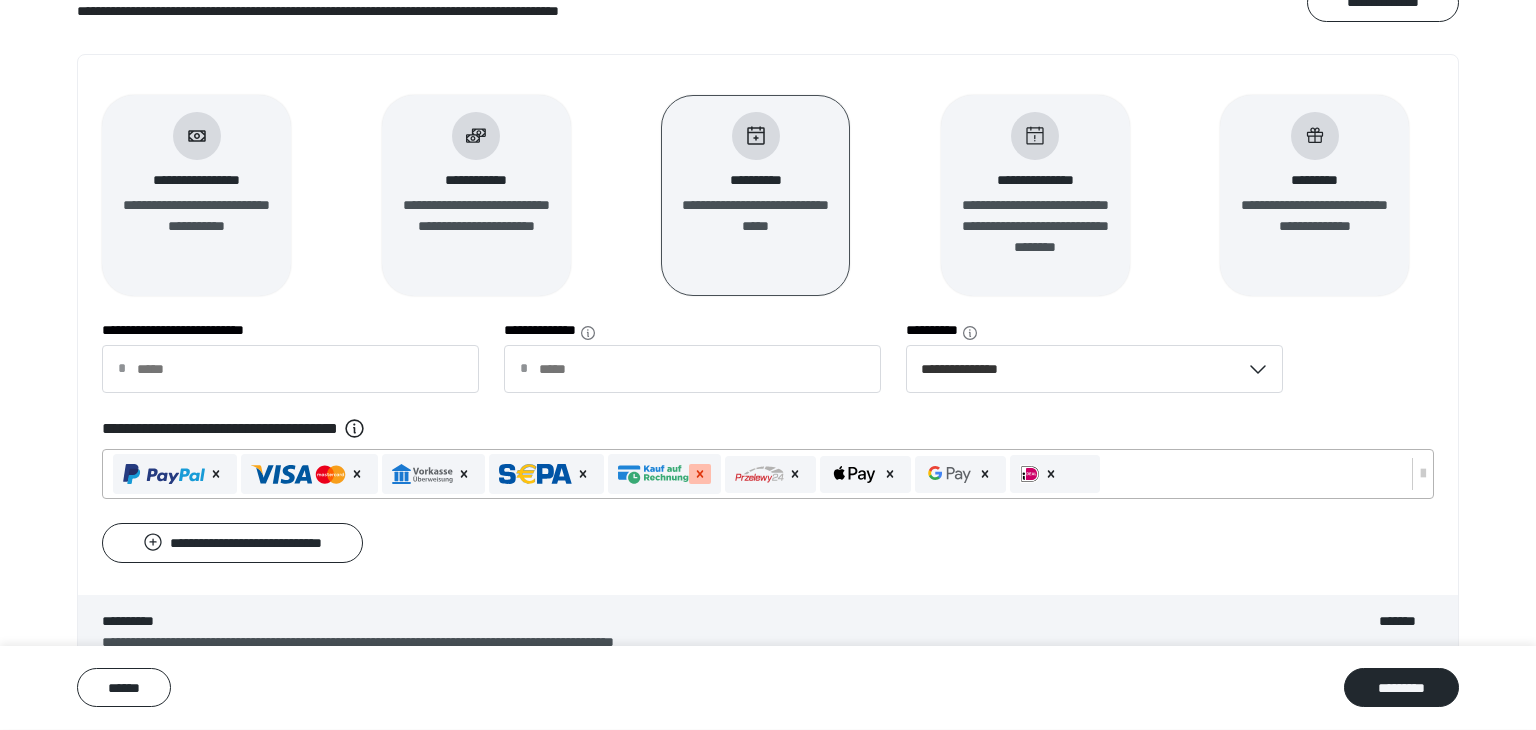 click 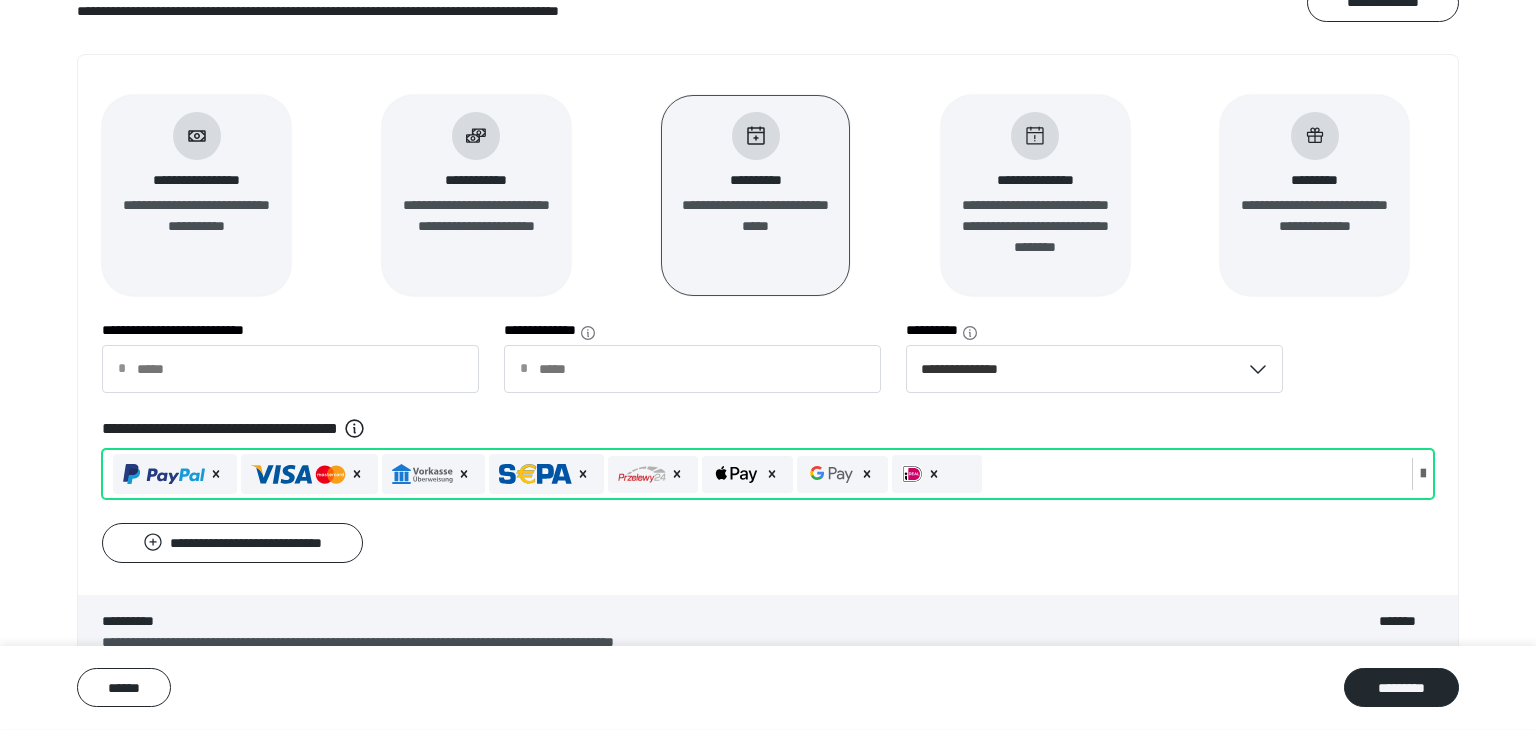 scroll, scrollTop: 280, scrollLeft: 0, axis: vertical 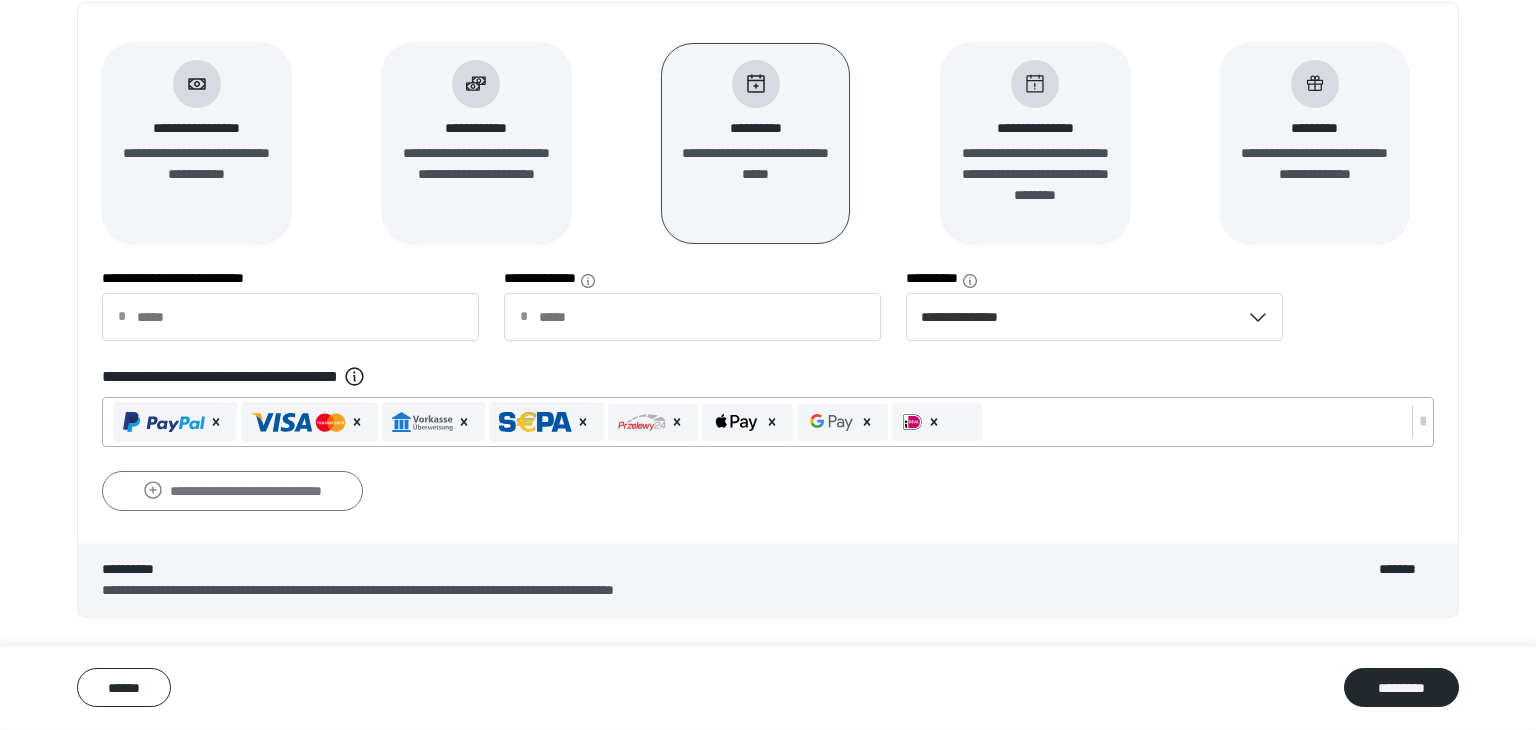click on "**********" at bounding box center (232, 491) 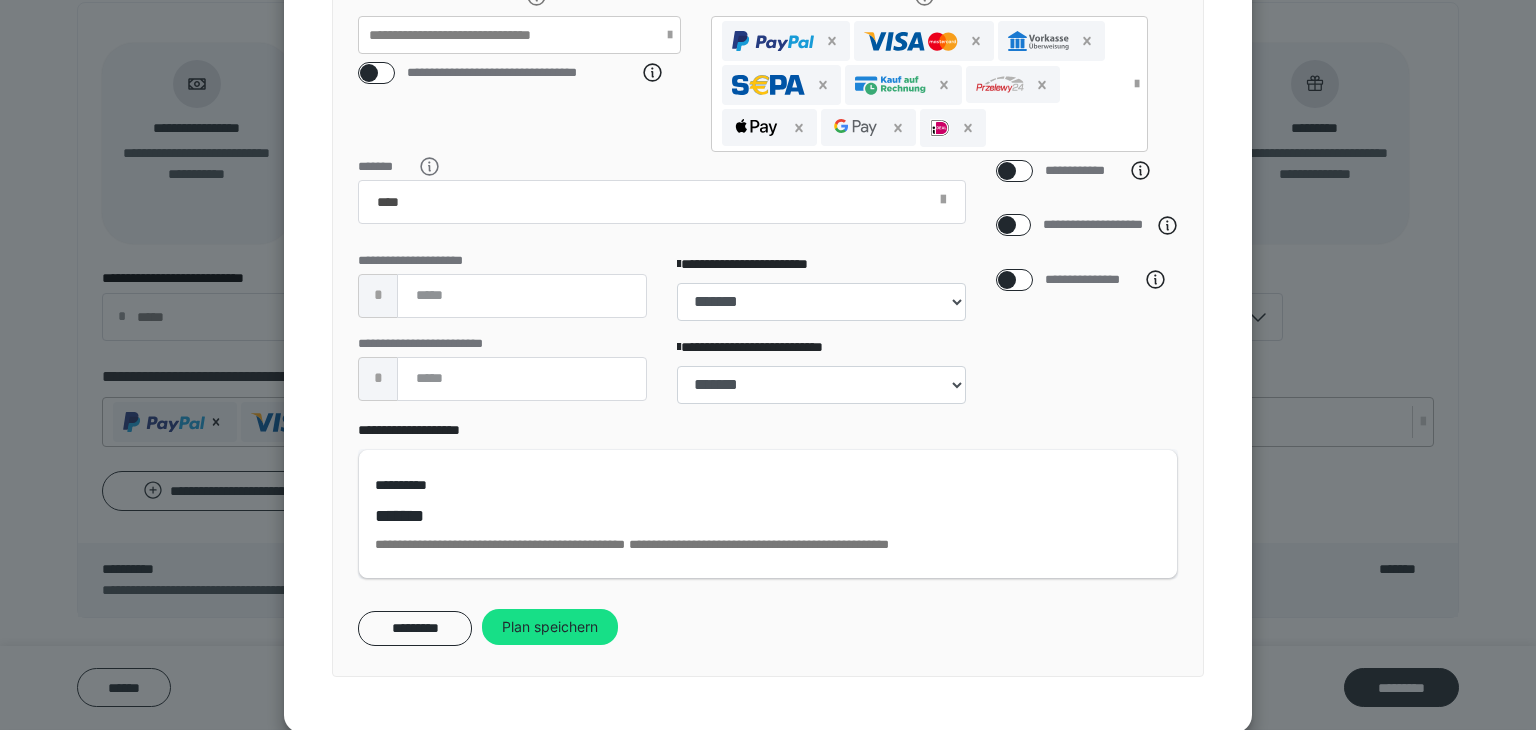 scroll, scrollTop: 659, scrollLeft: 0, axis: vertical 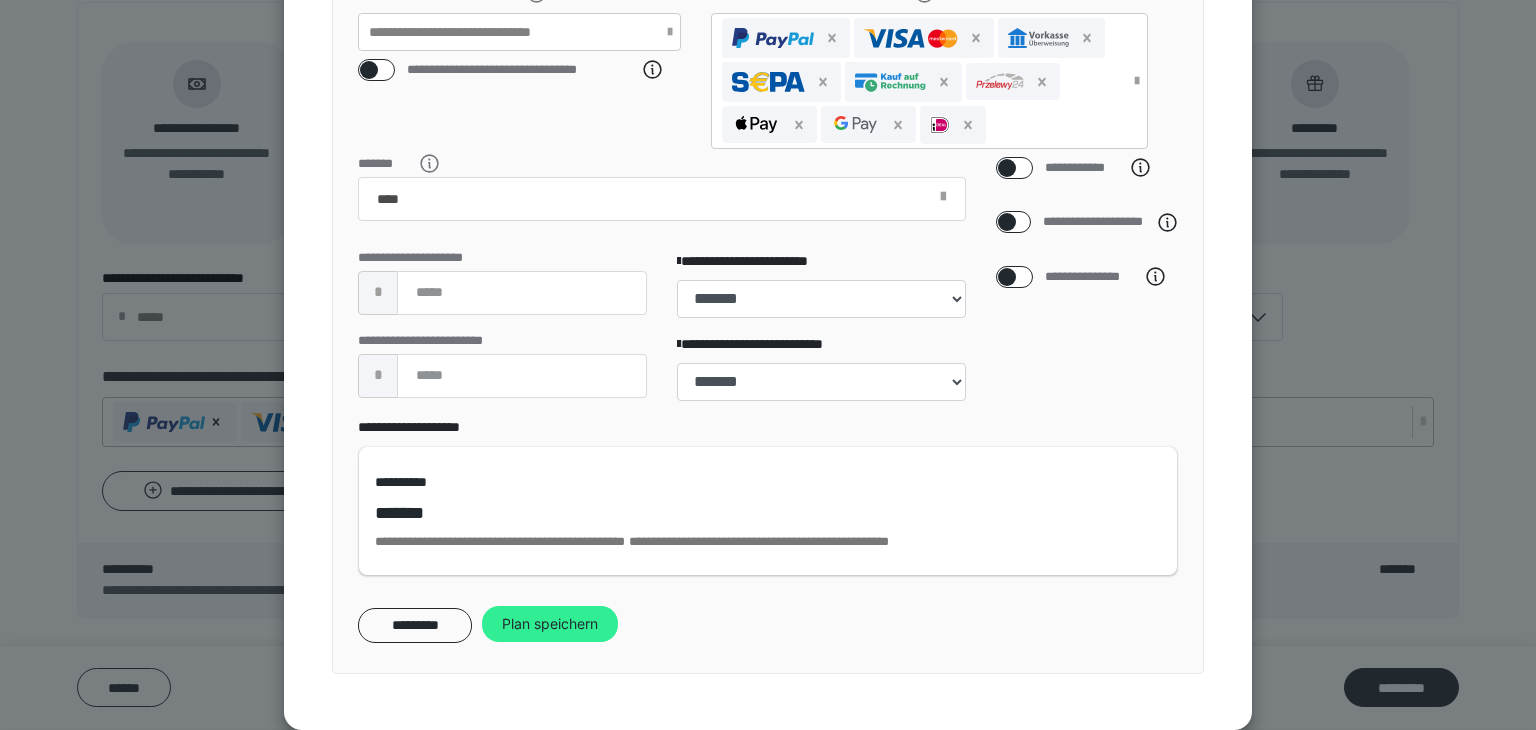 click on "Plan speichern" at bounding box center [550, 624] 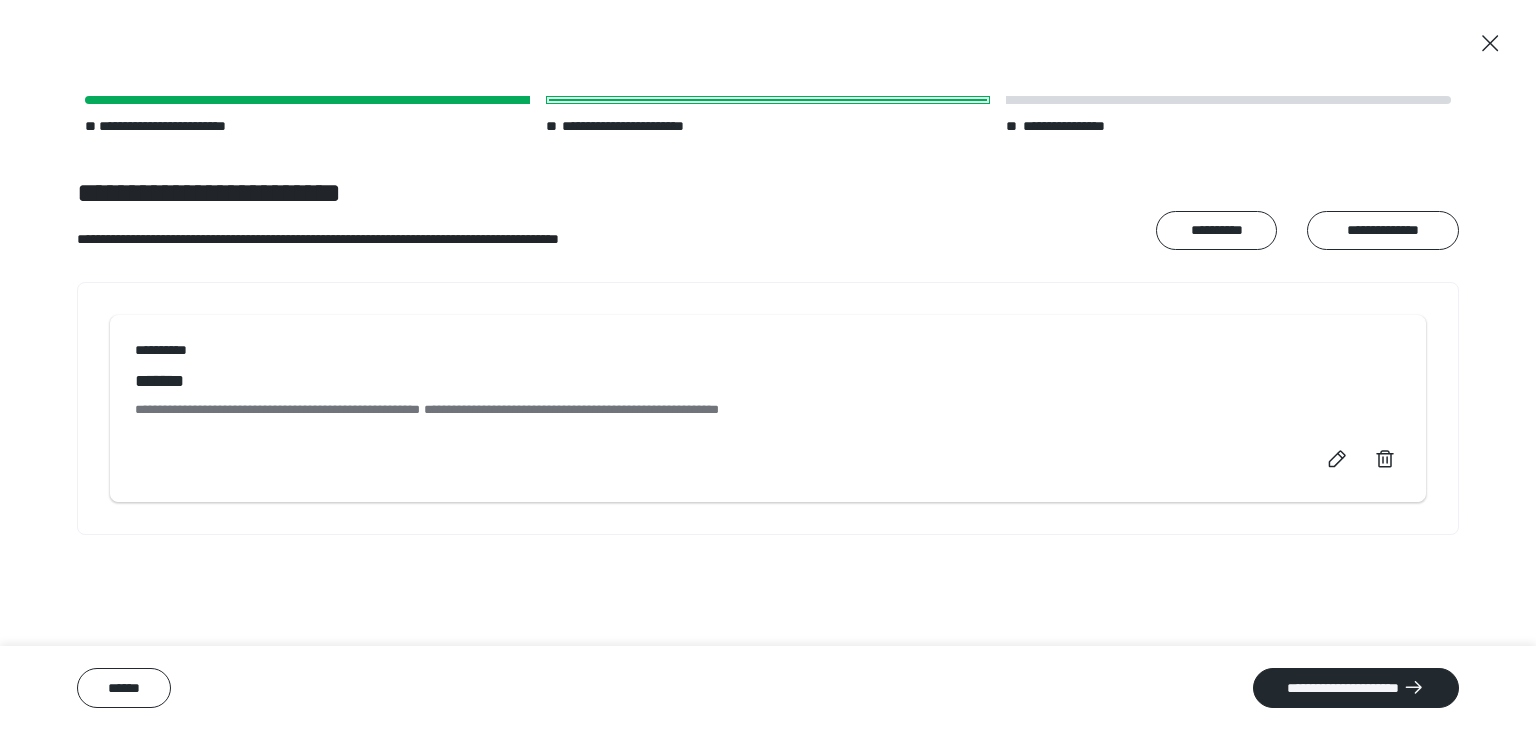 scroll, scrollTop: 0, scrollLeft: 0, axis: both 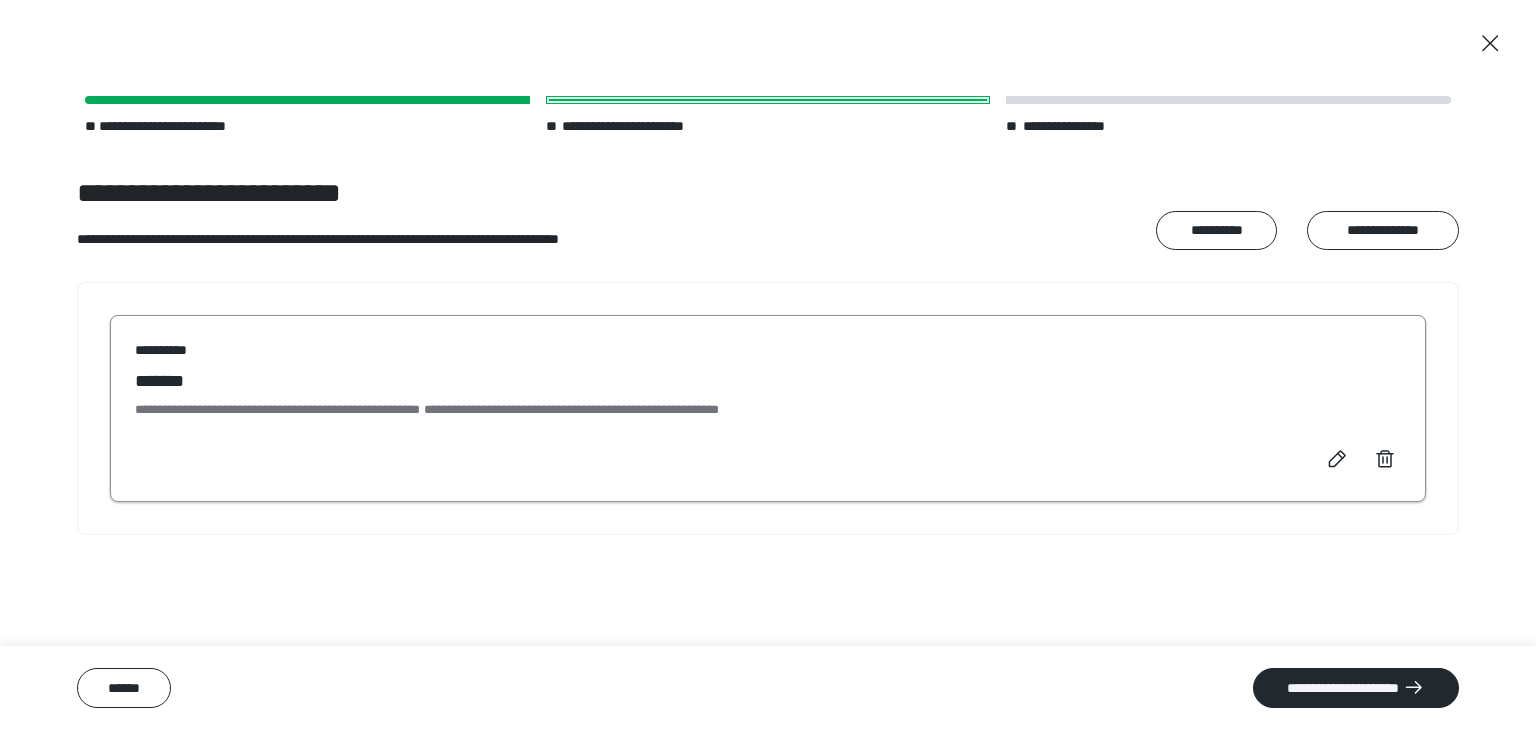 click at bounding box center (1361, 460) 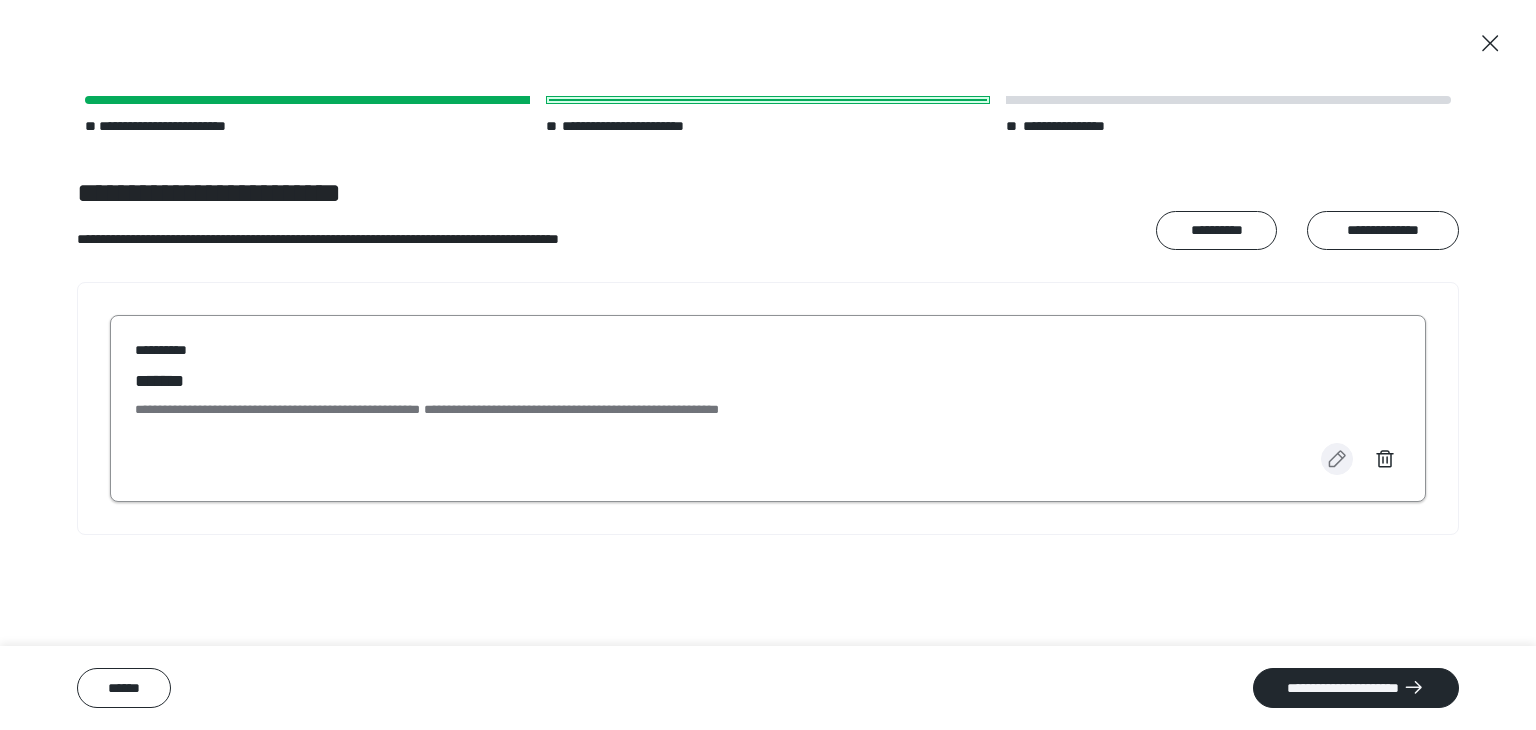 click 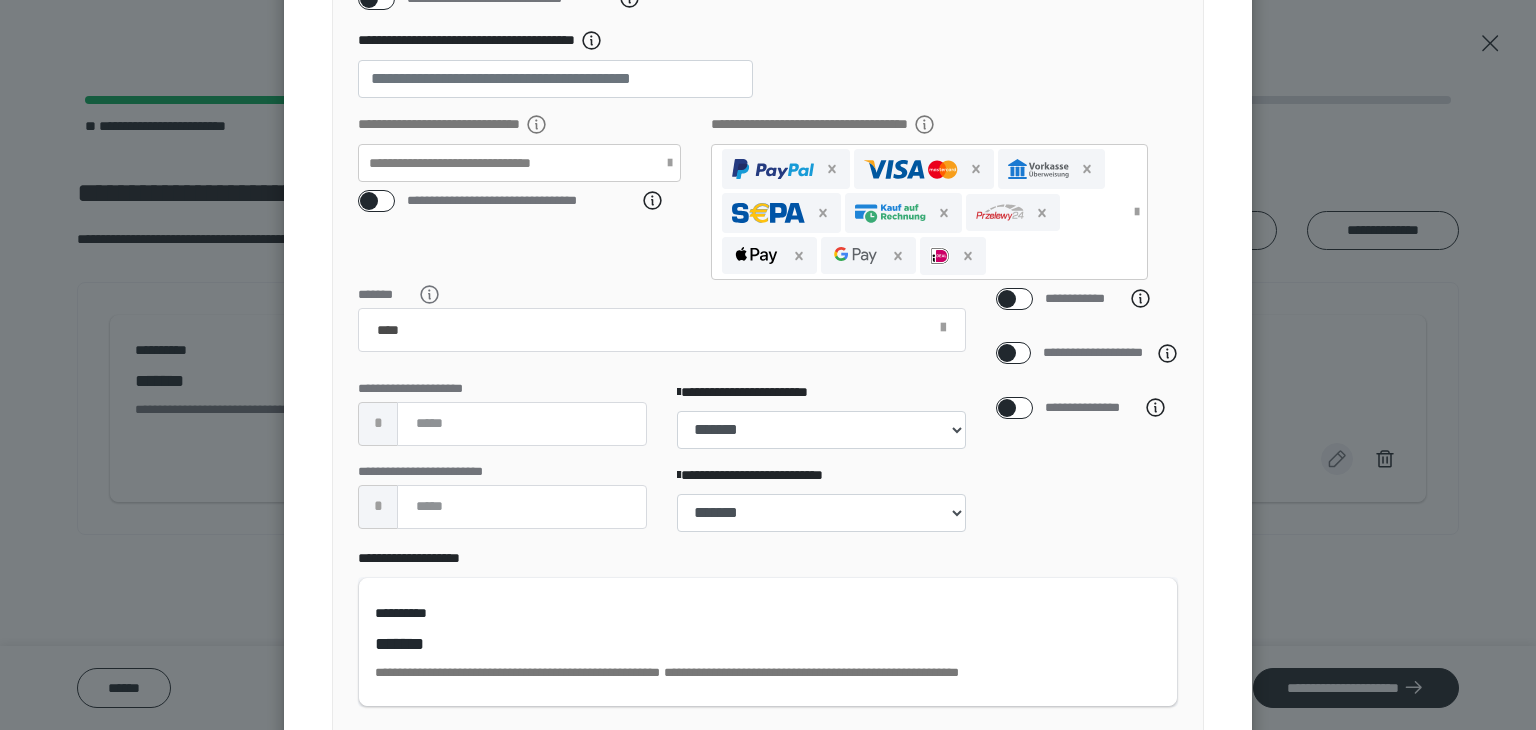 scroll, scrollTop: 659, scrollLeft: 0, axis: vertical 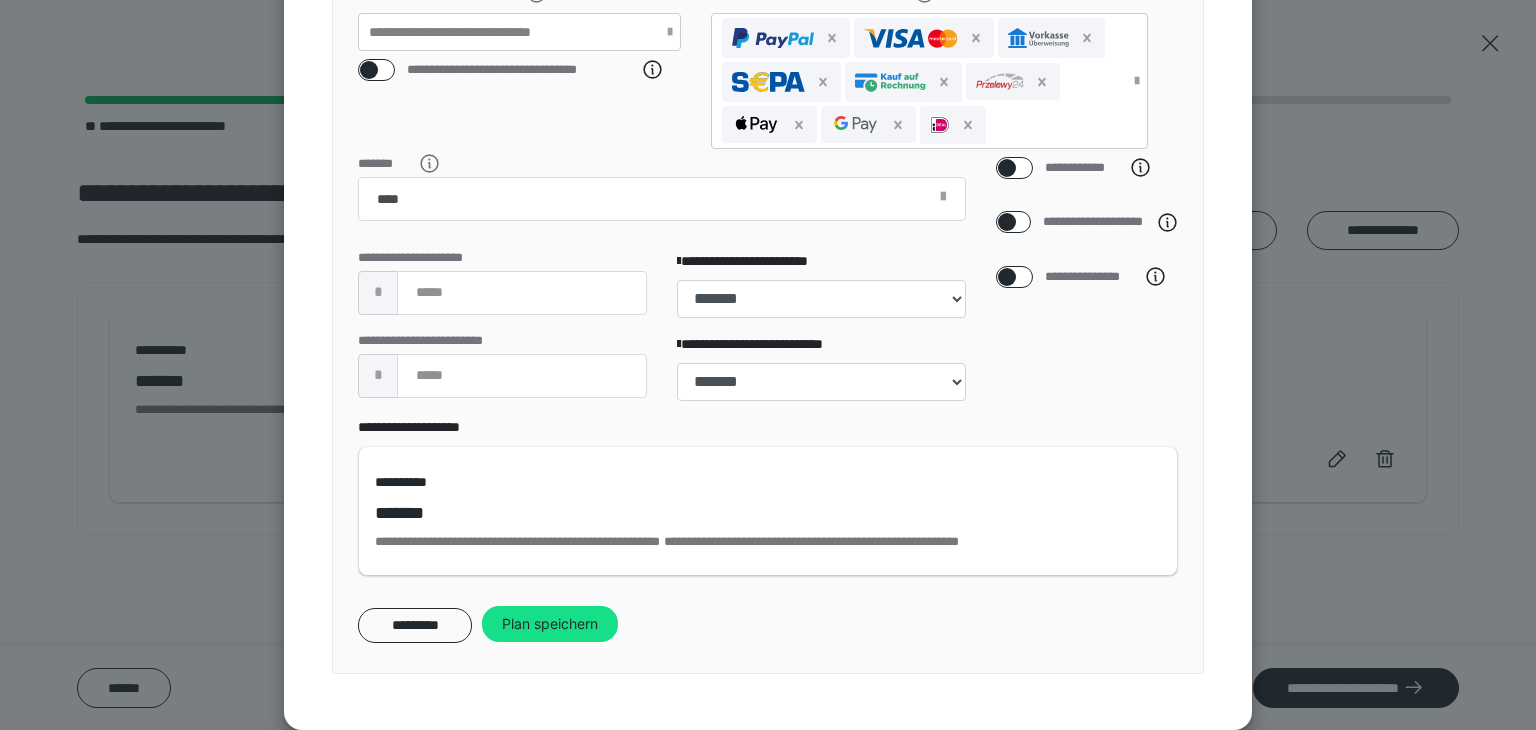 click on "**********" at bounding box center [1092, 277] 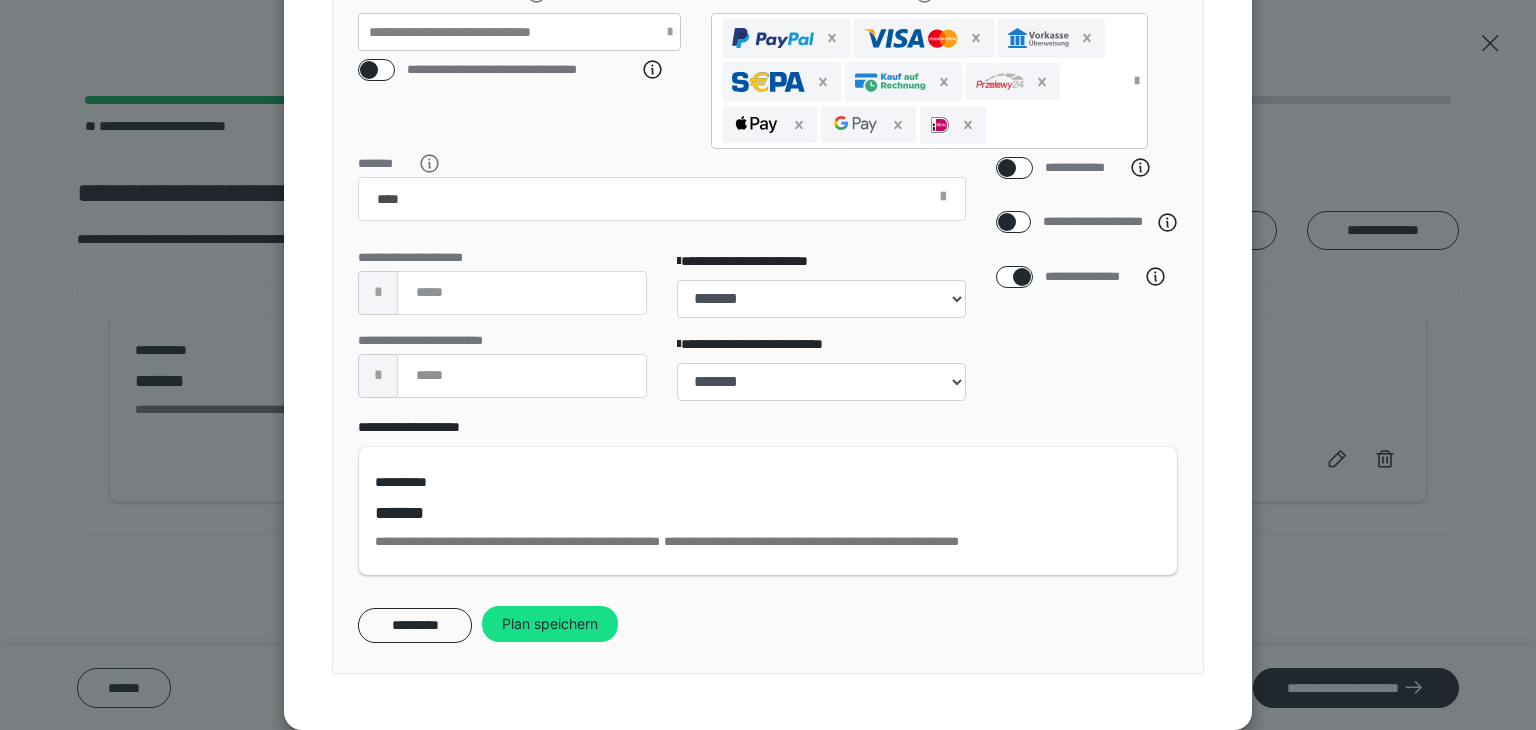 checkbox on "****" 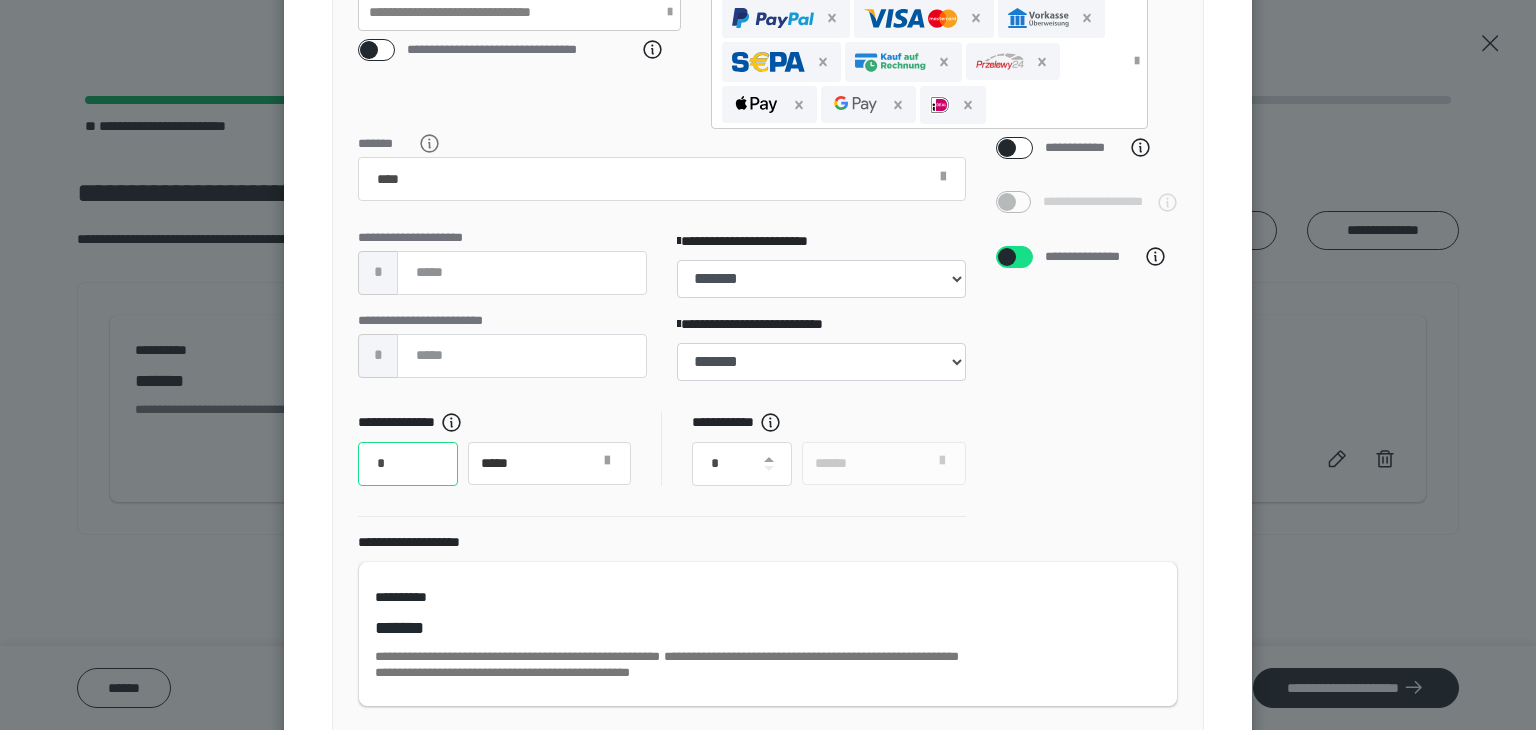 click on "*" at bounding box center (408, 464) 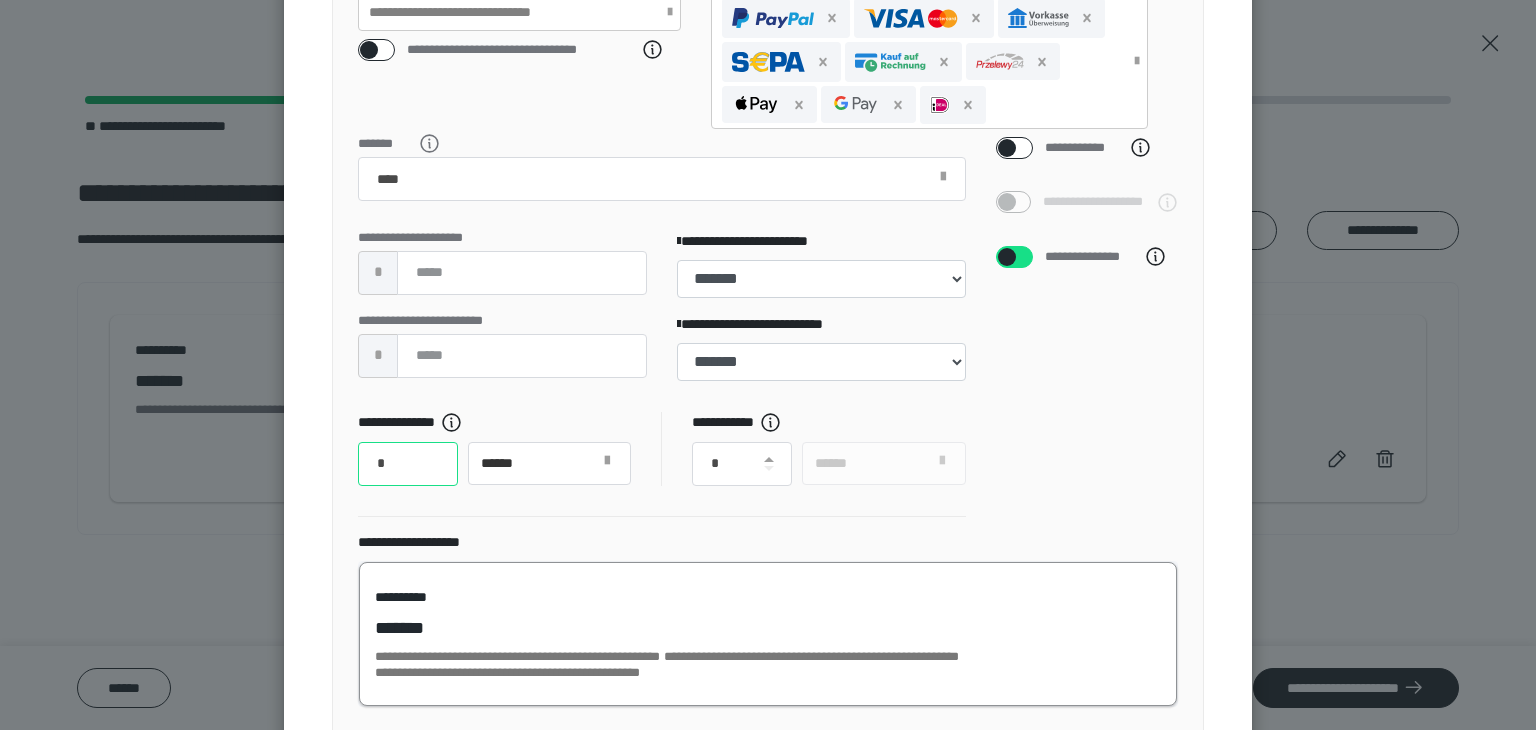 type on "*" 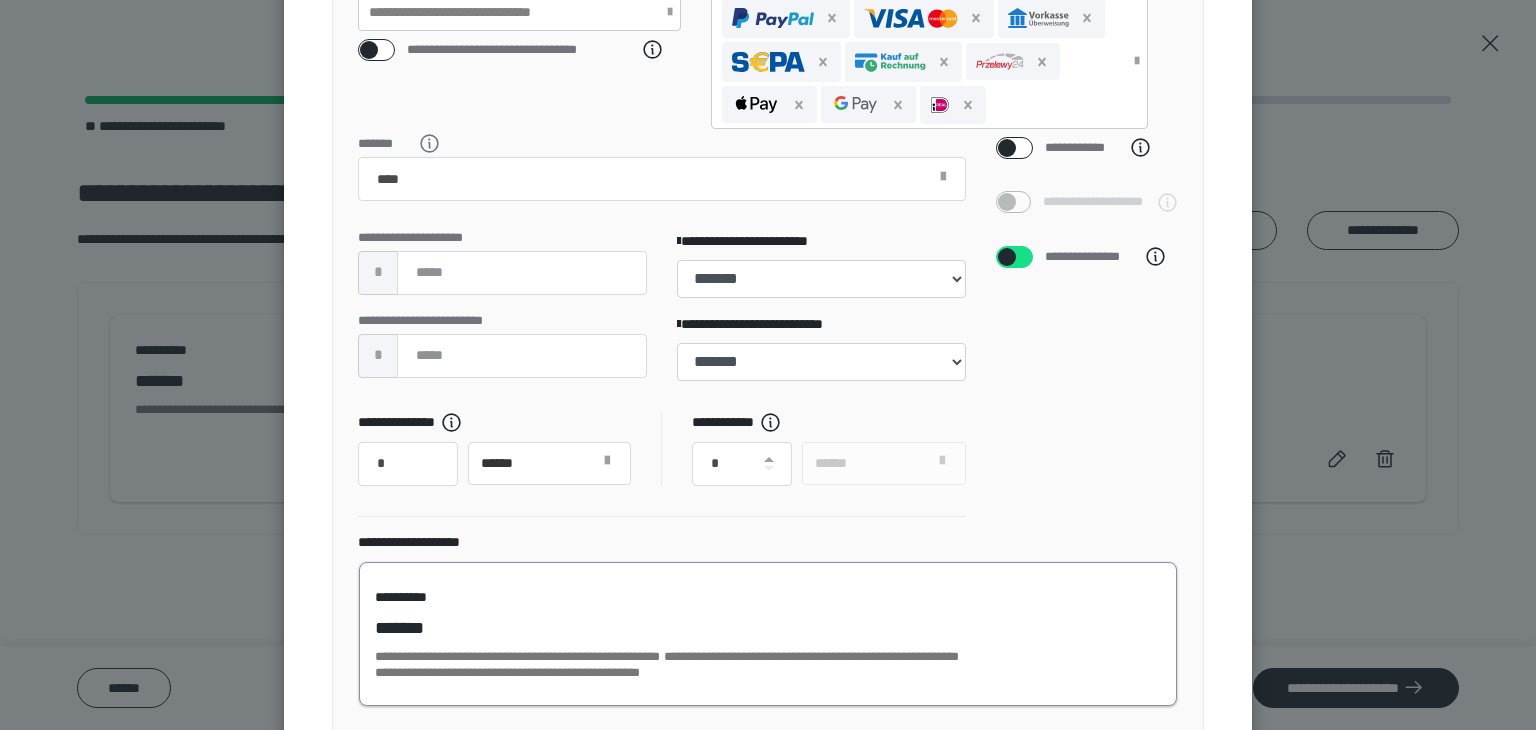 click on "**********" at bounding box center [768, 634] 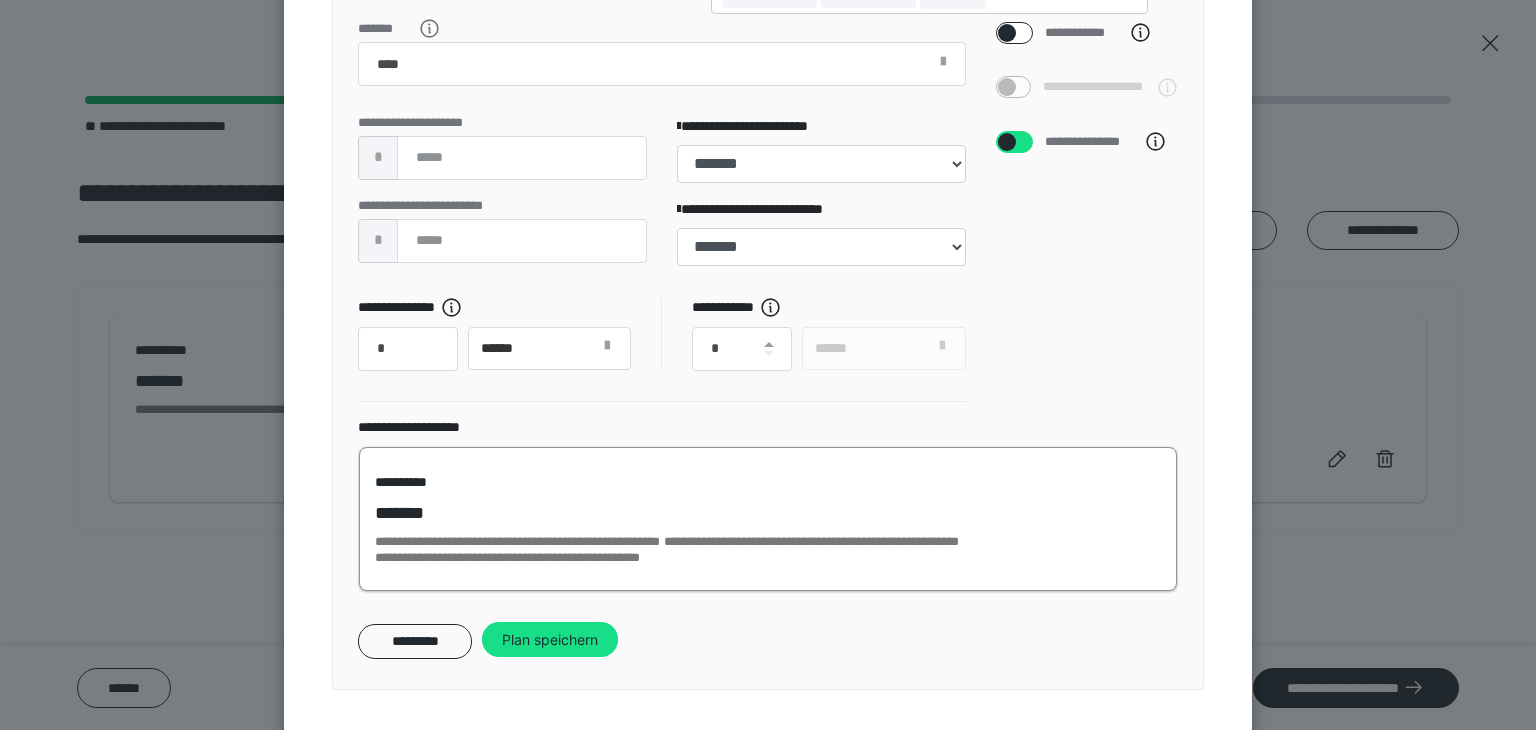 scroll, scrollTop: 809, scrollLeft: 0, axis: vertical 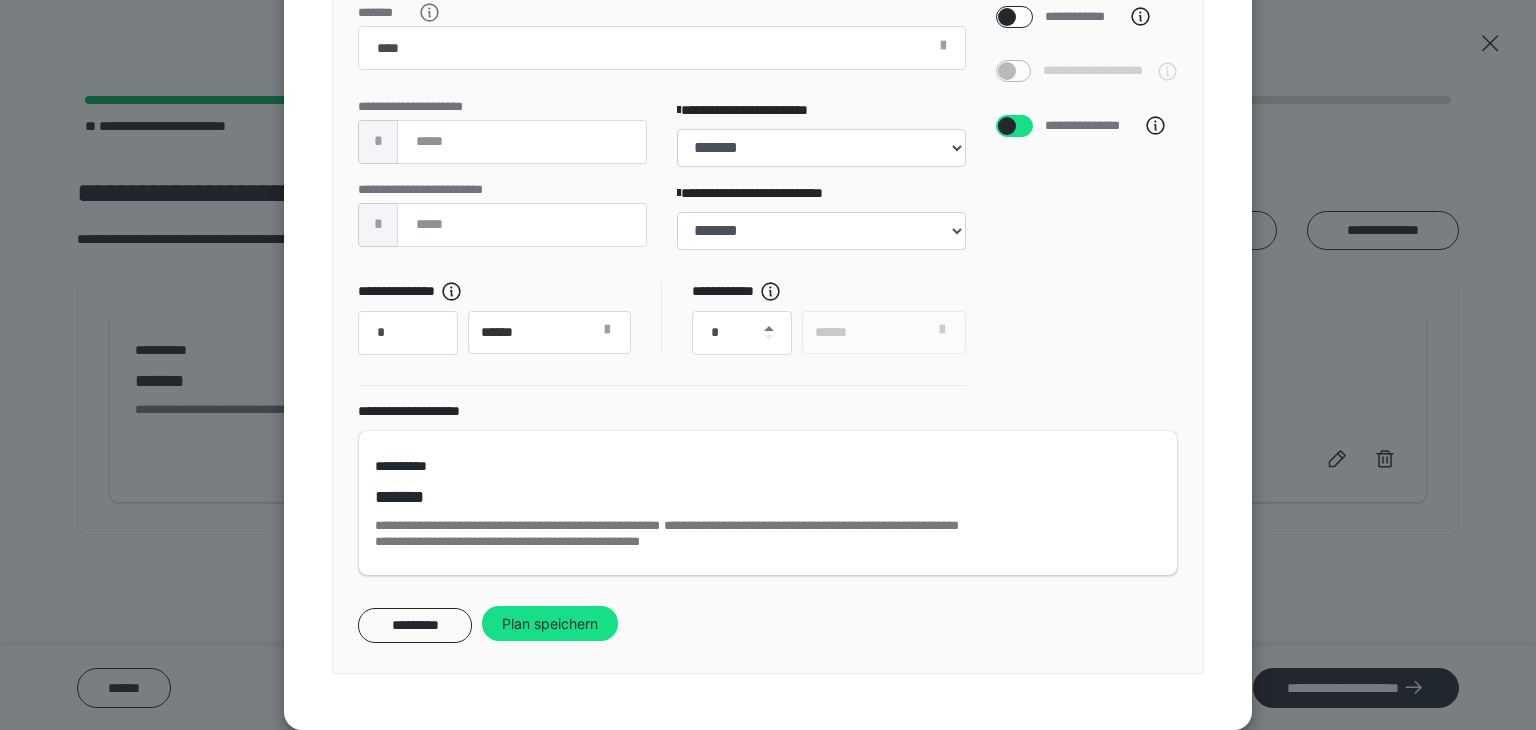 click at bounding box center (769, 328) 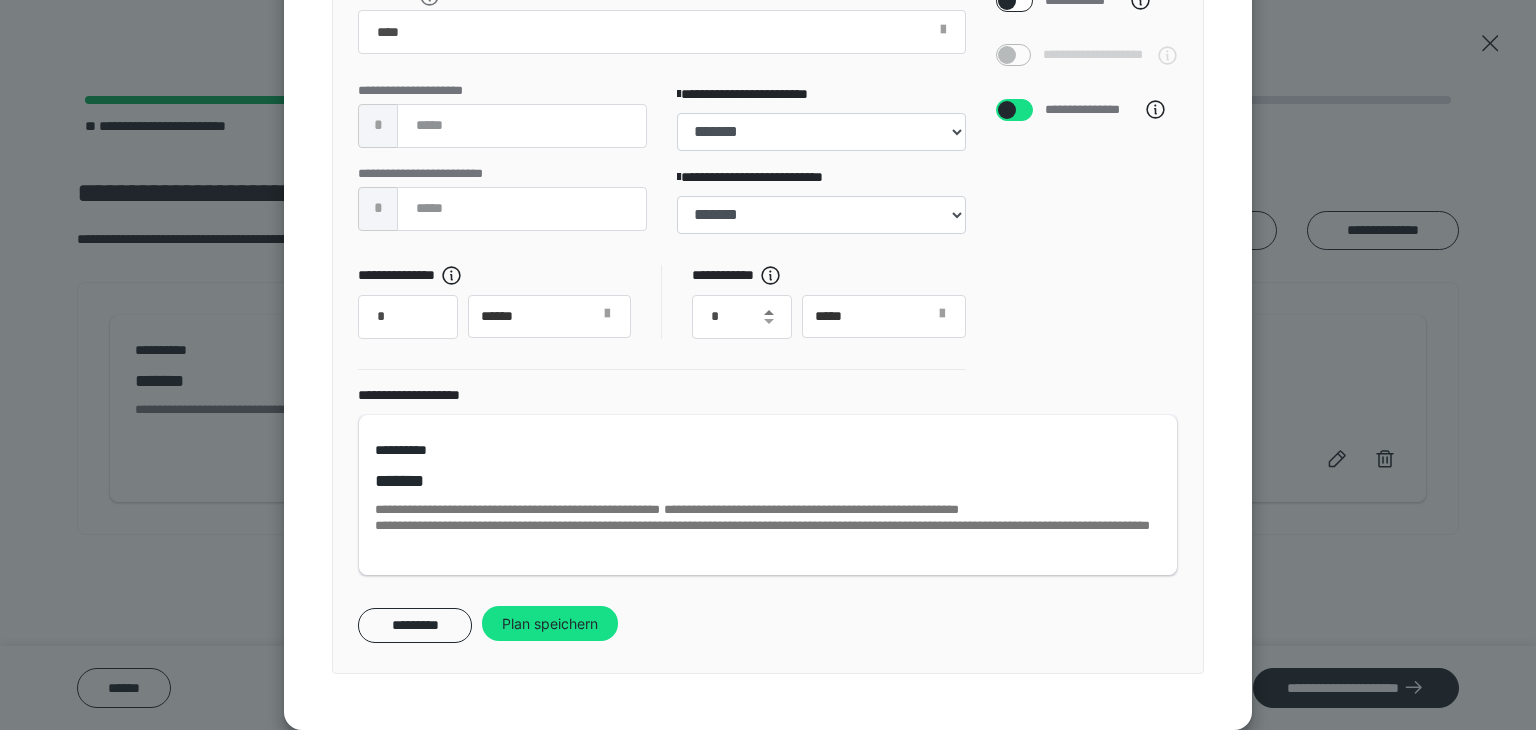 click at bounding box center [769, 312] 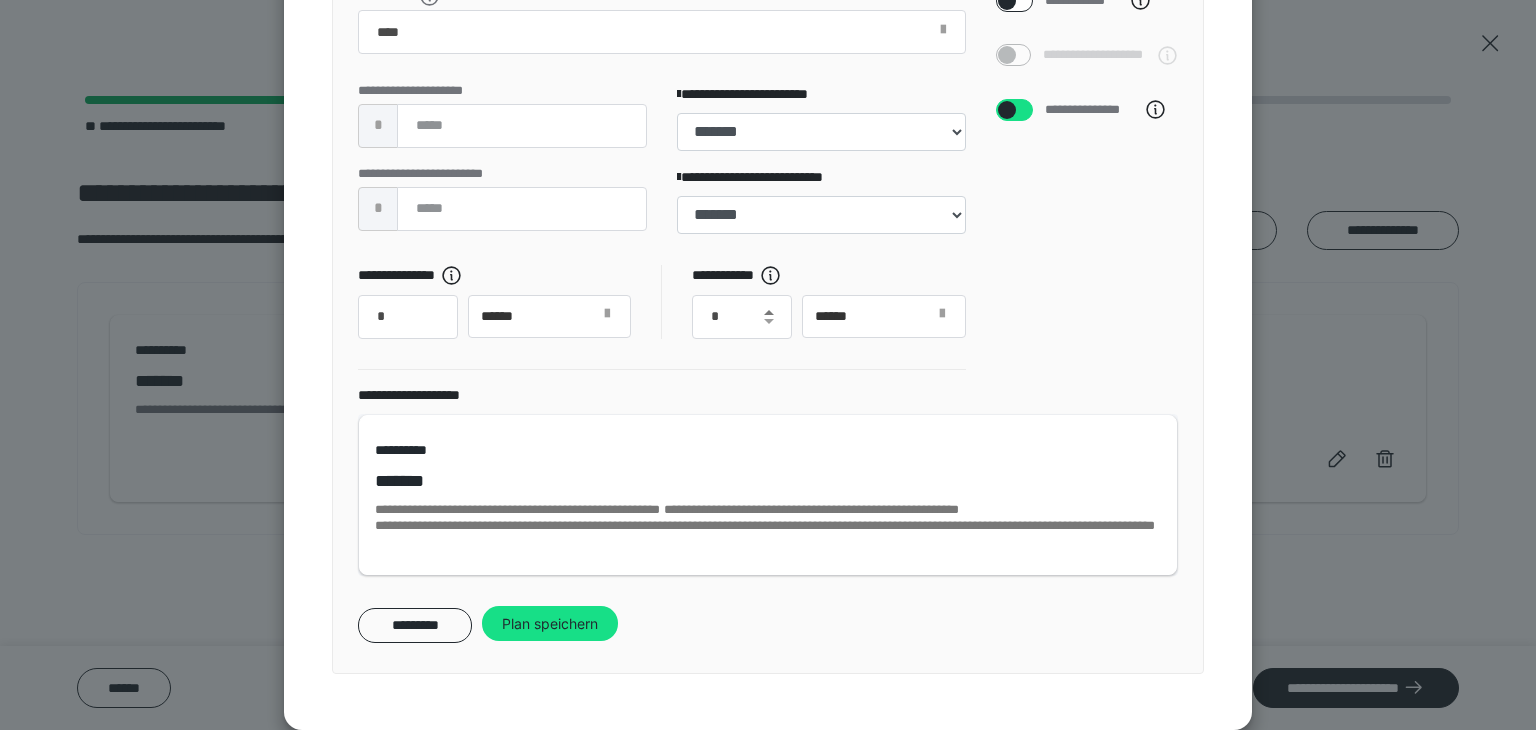 click at bounding box center (769, 312) 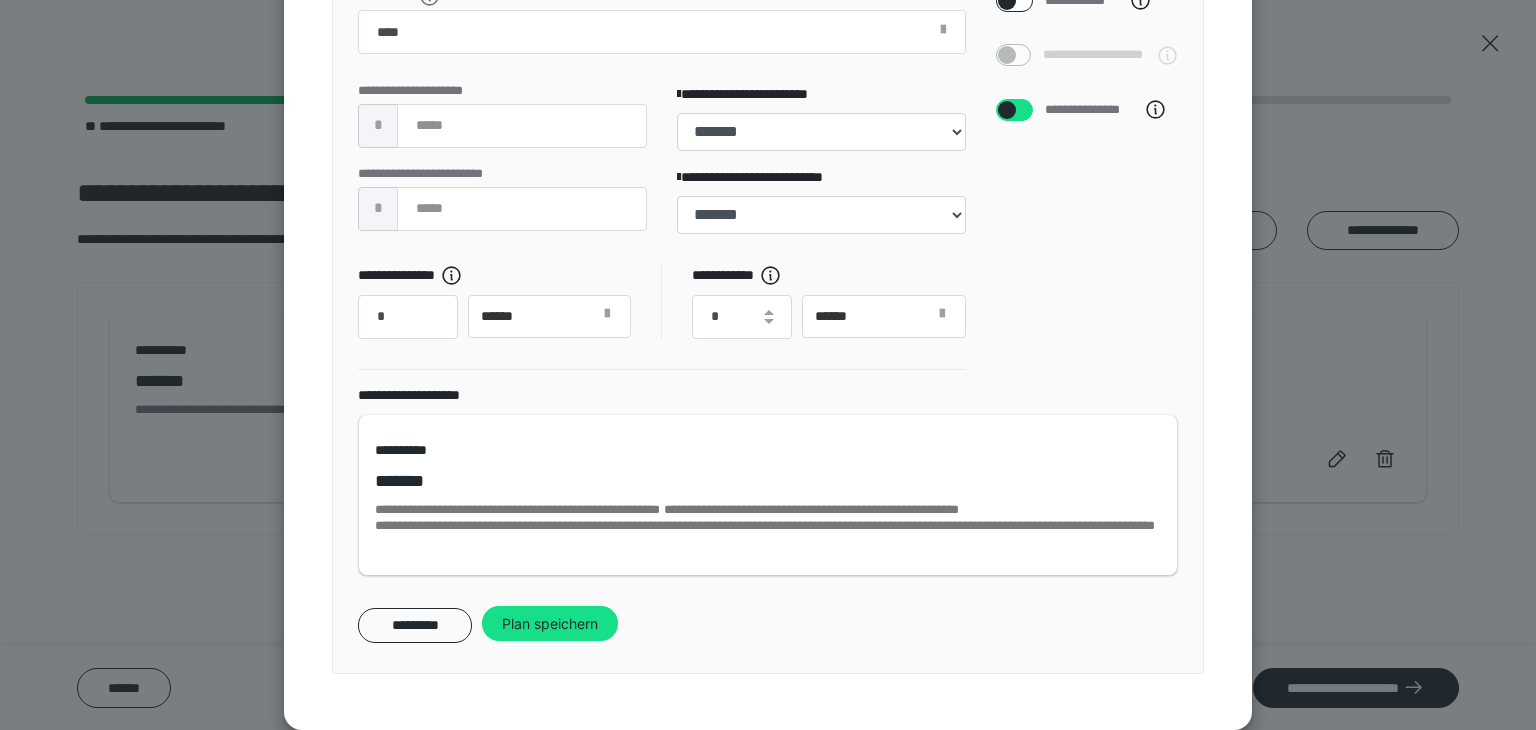 click on "**********" at bounding box center [768, 480] 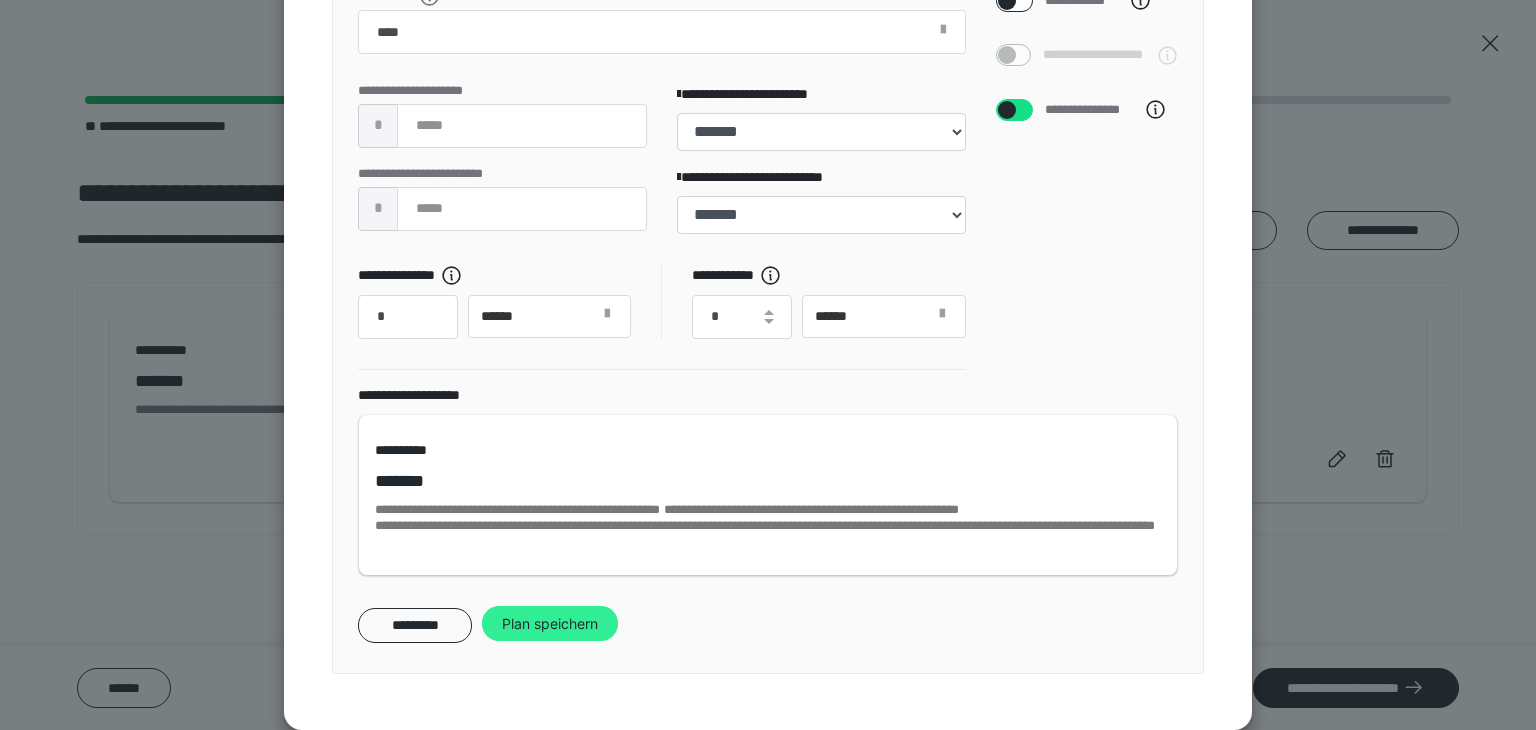 click on "Plan speichern" at bounding box center [550, 624] 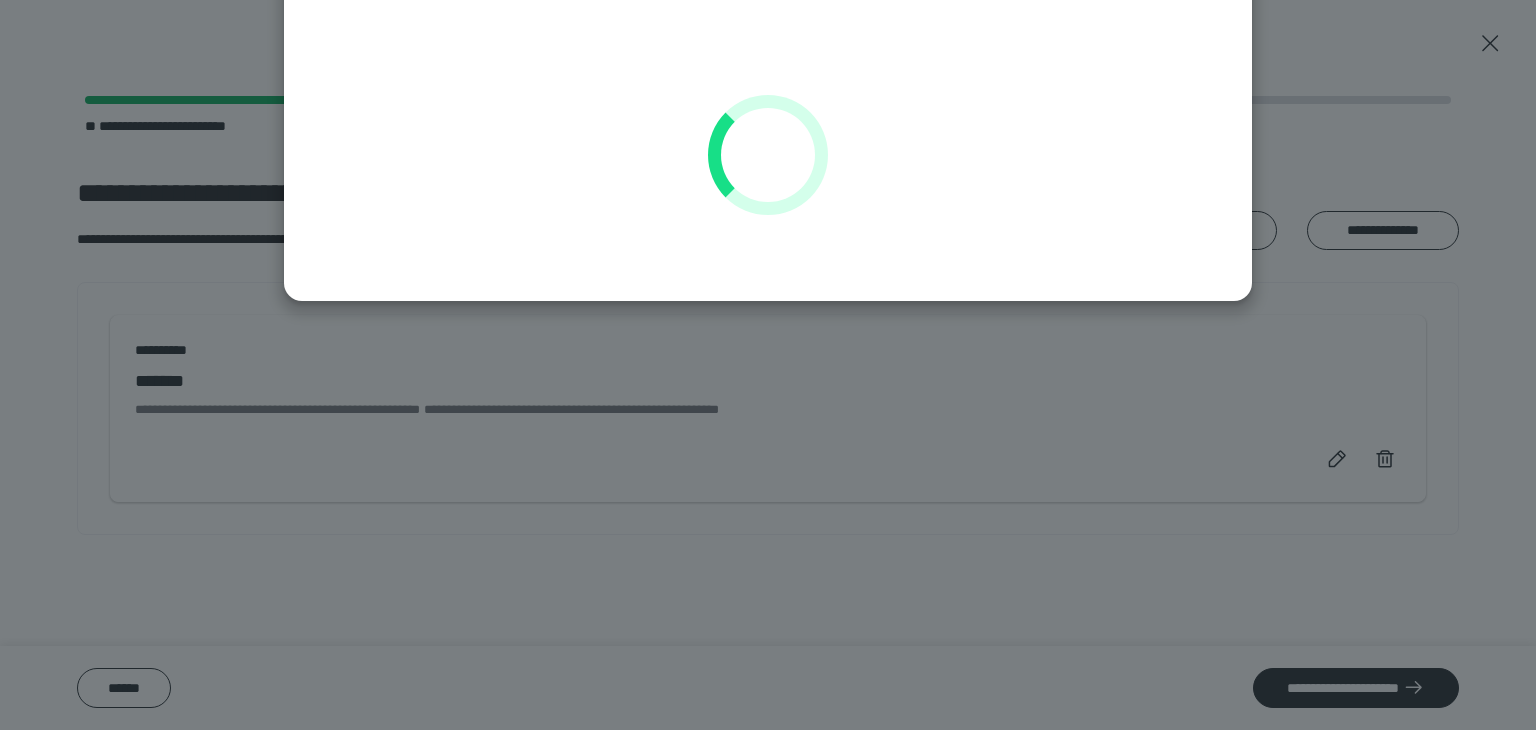 scroll, scrollTop: 152, scrollLeft: 0, axis: vertical 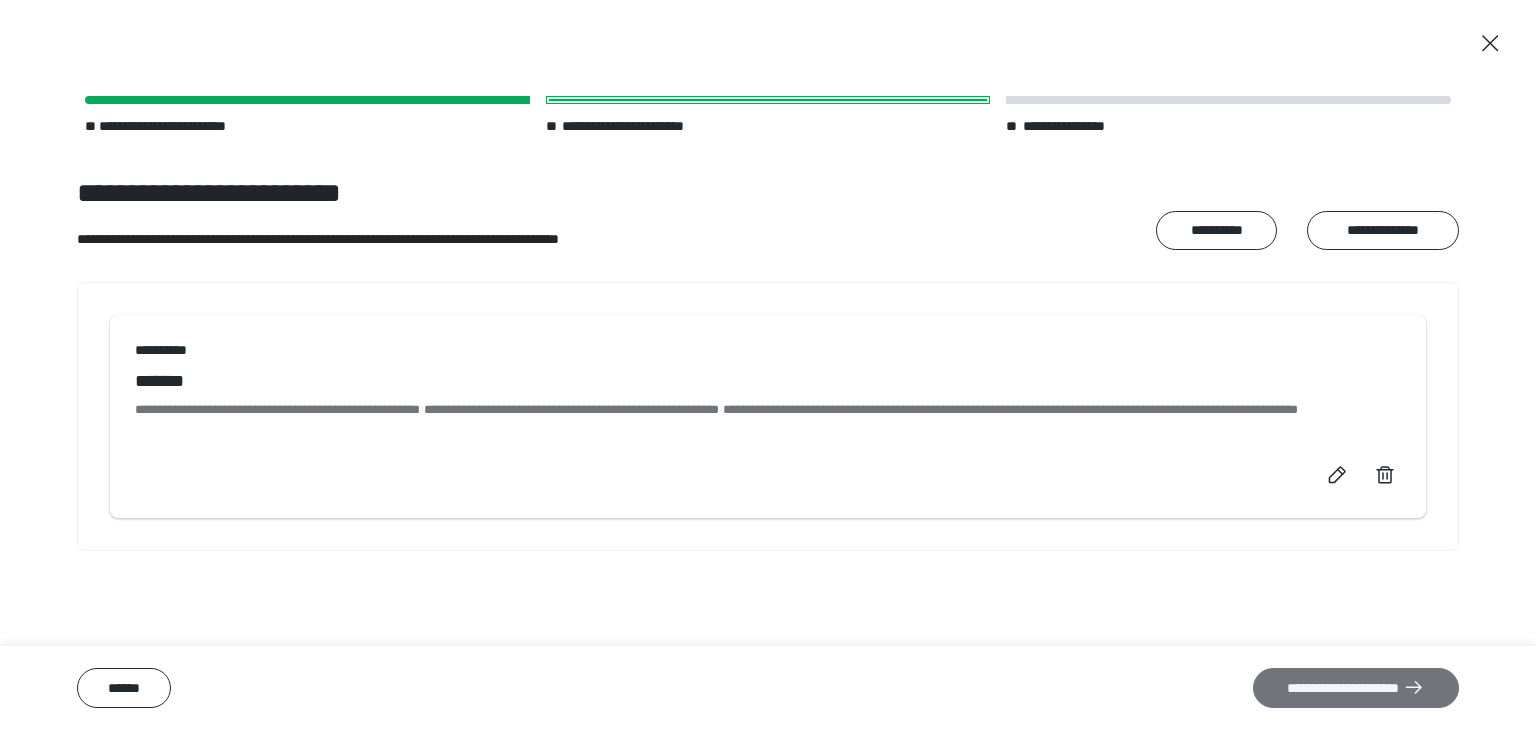 click on "**********" at bounding box center (1356, 688) 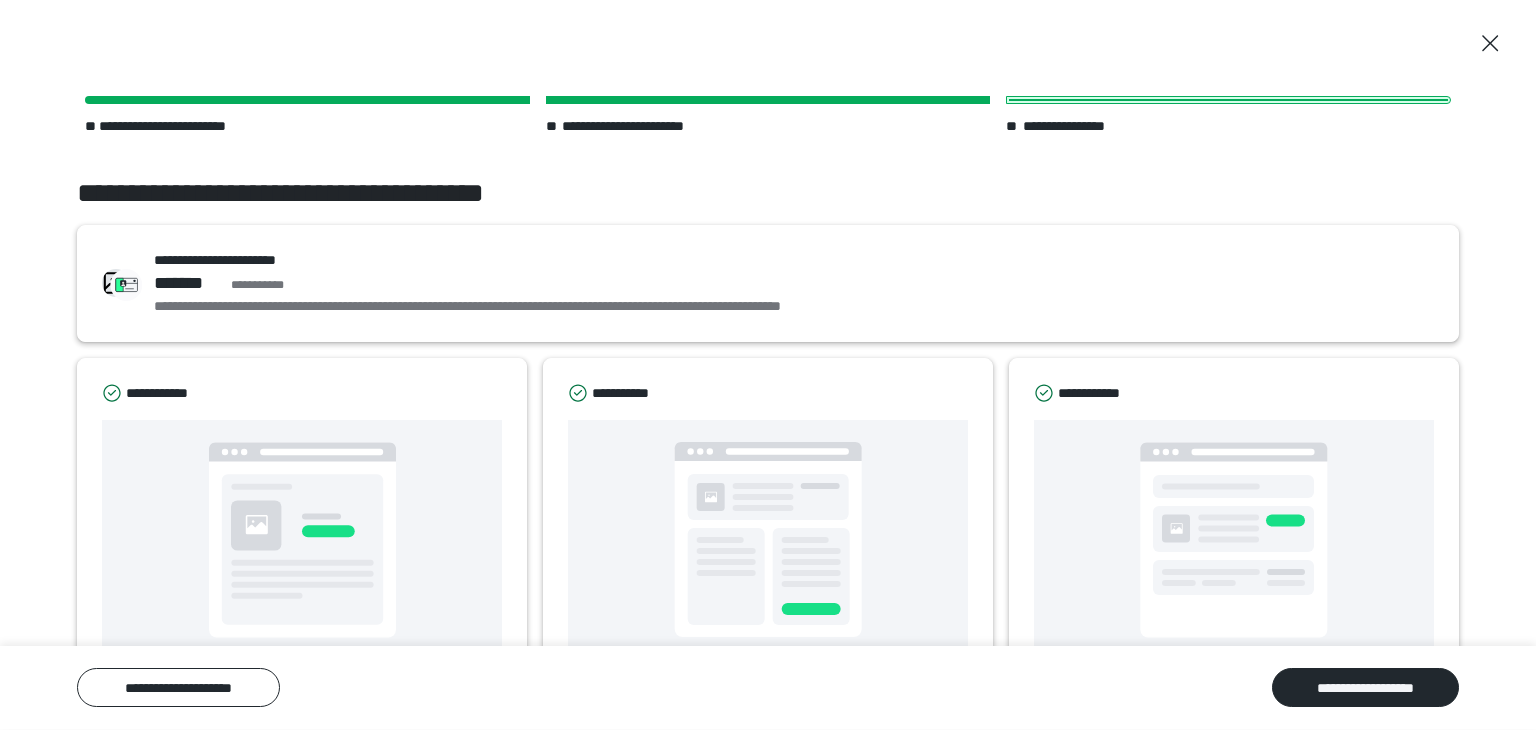 scroll, scrollTop: 62, scrollLeft: 0, axis: vertical 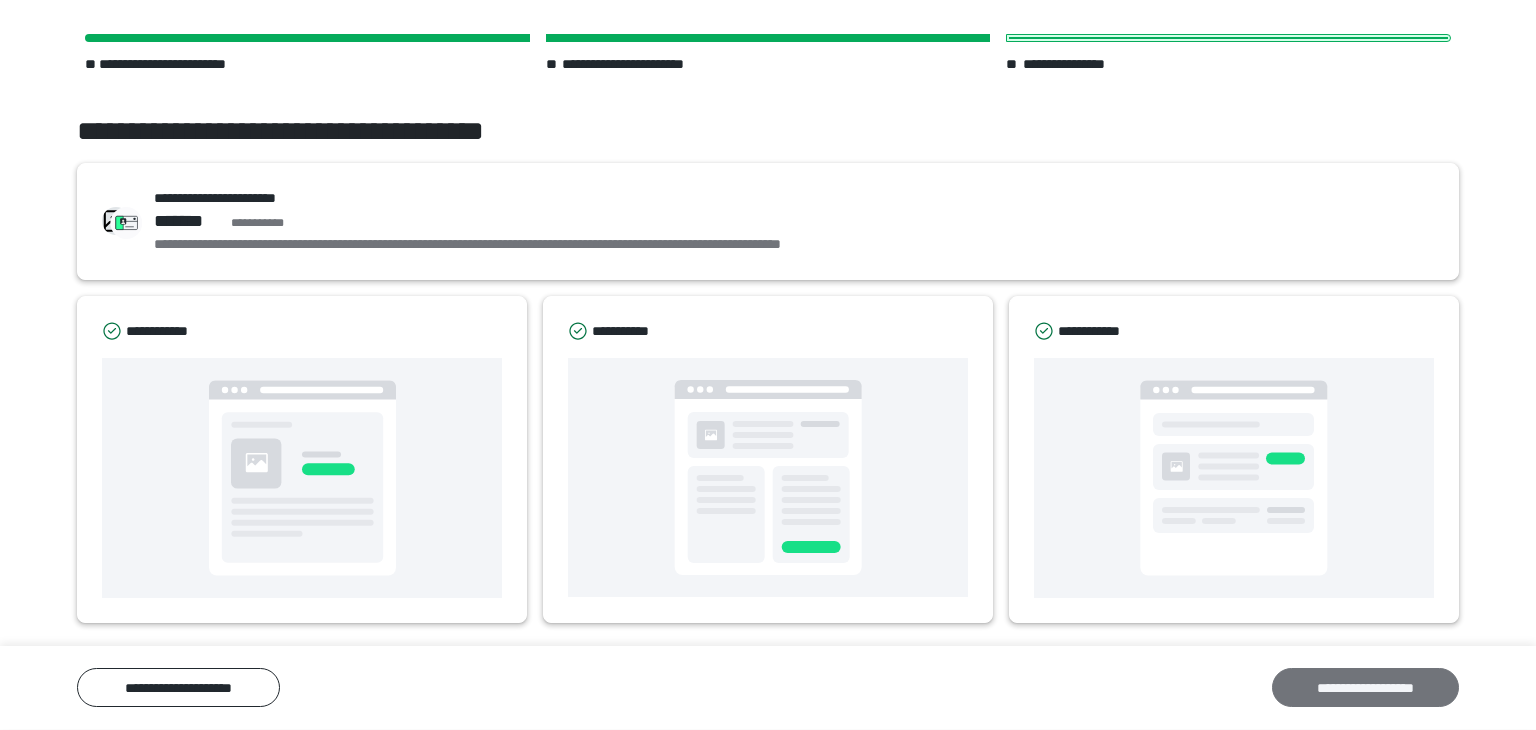 click on "**********" at bounding box center [1365, 688] 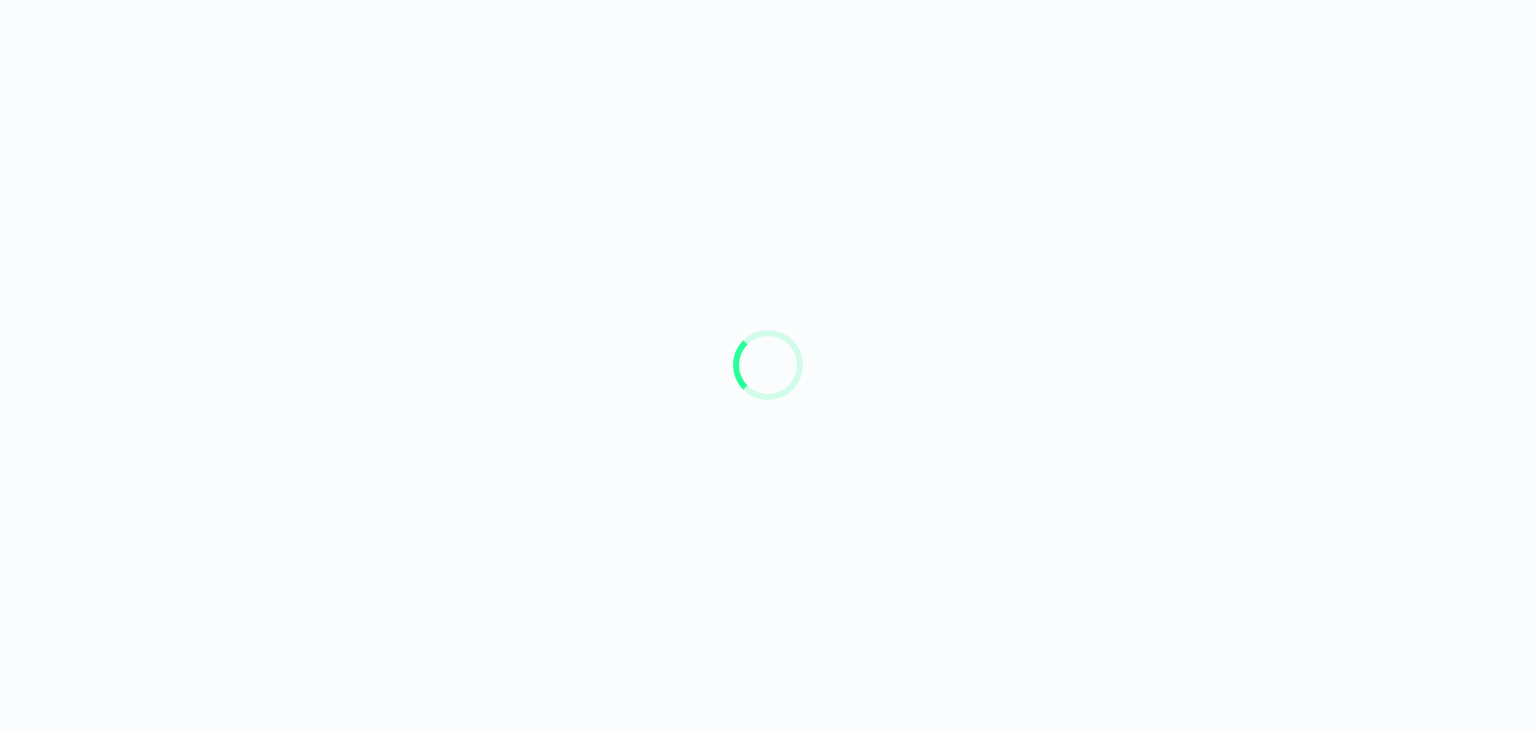 scroll, scrollTop: 0, scrollLeft: 0, axis: both 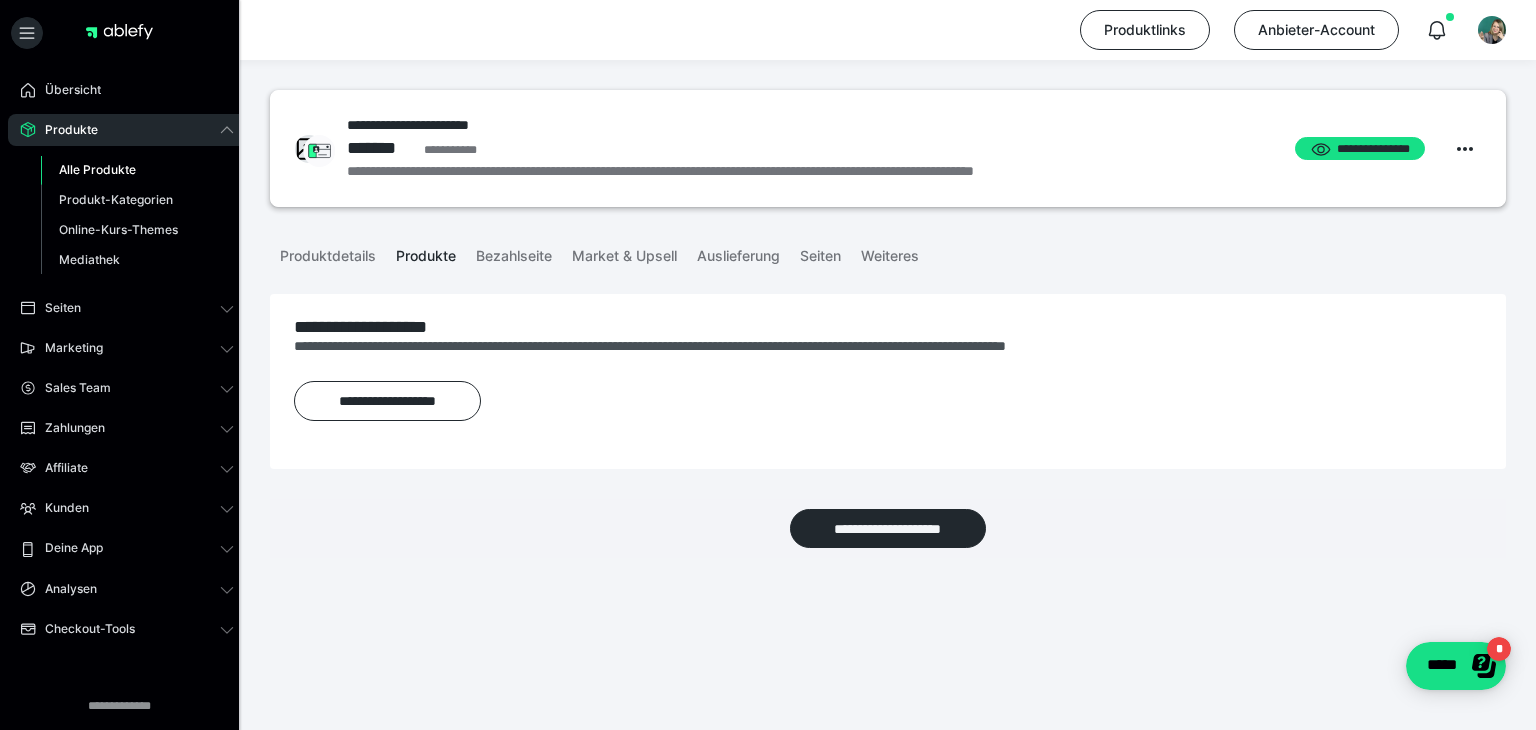 click on "Alle Produkte" at bounding box center (97, 169) 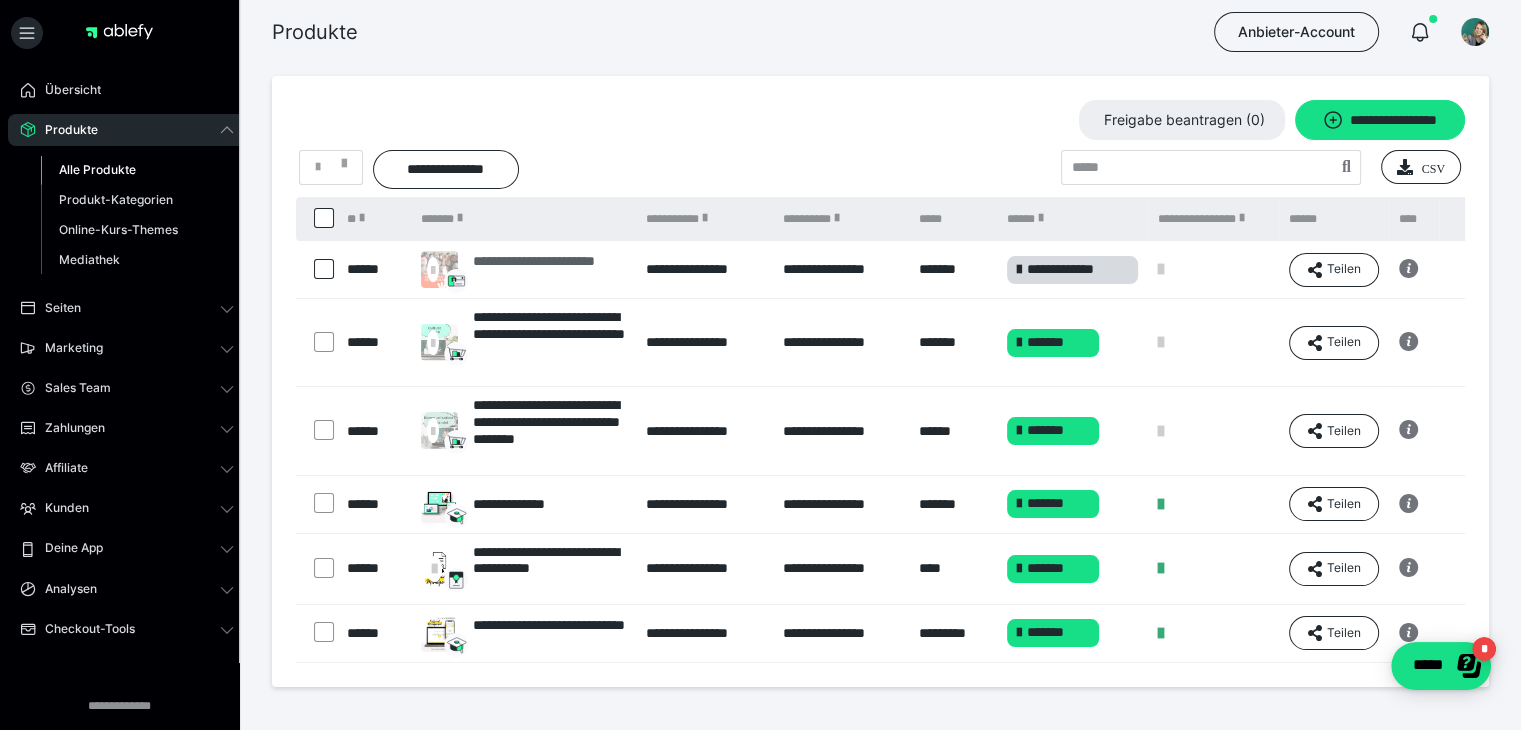 click on "**********" at bounding box center [549, 270] 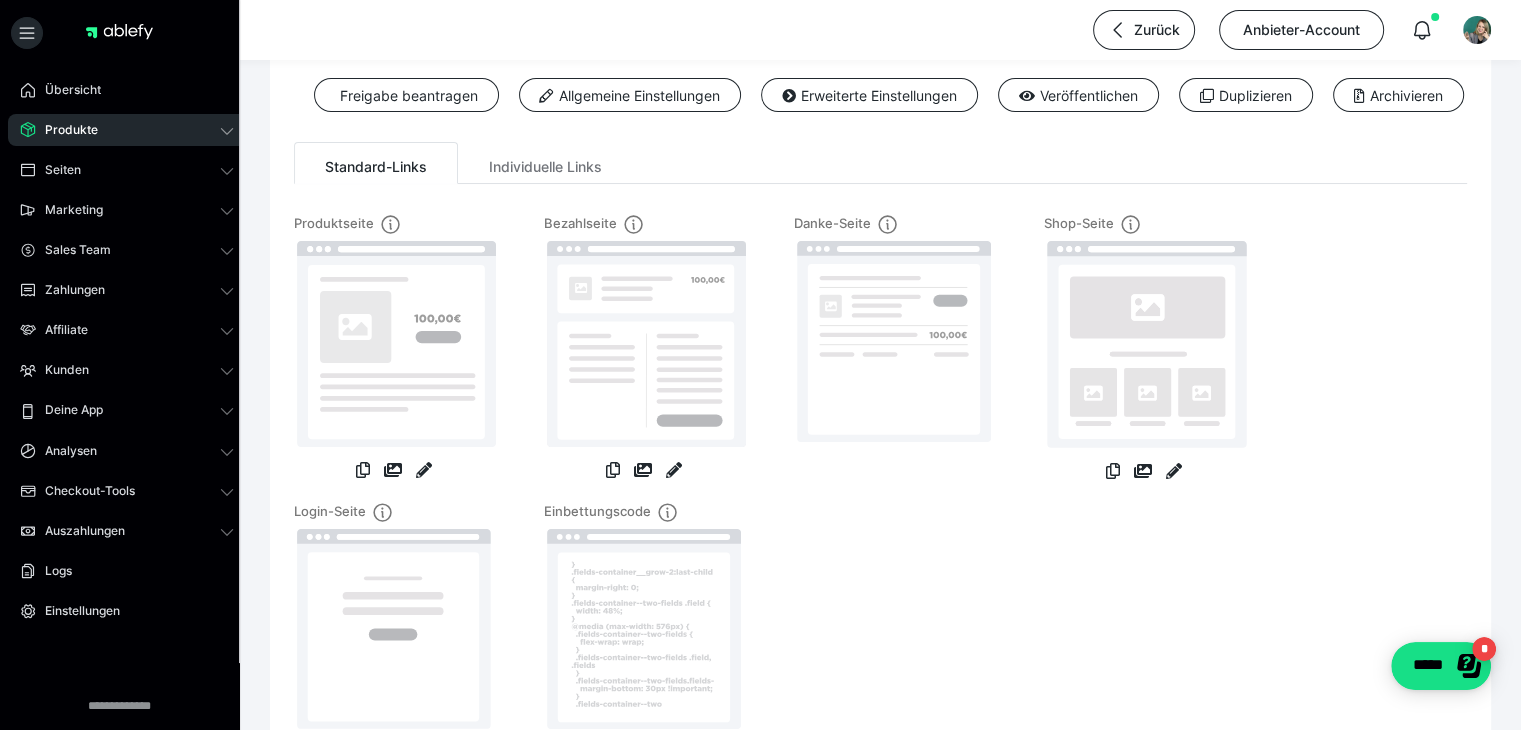scroll, scrollTop: 84, scrollLeft: 0, axis: vertical 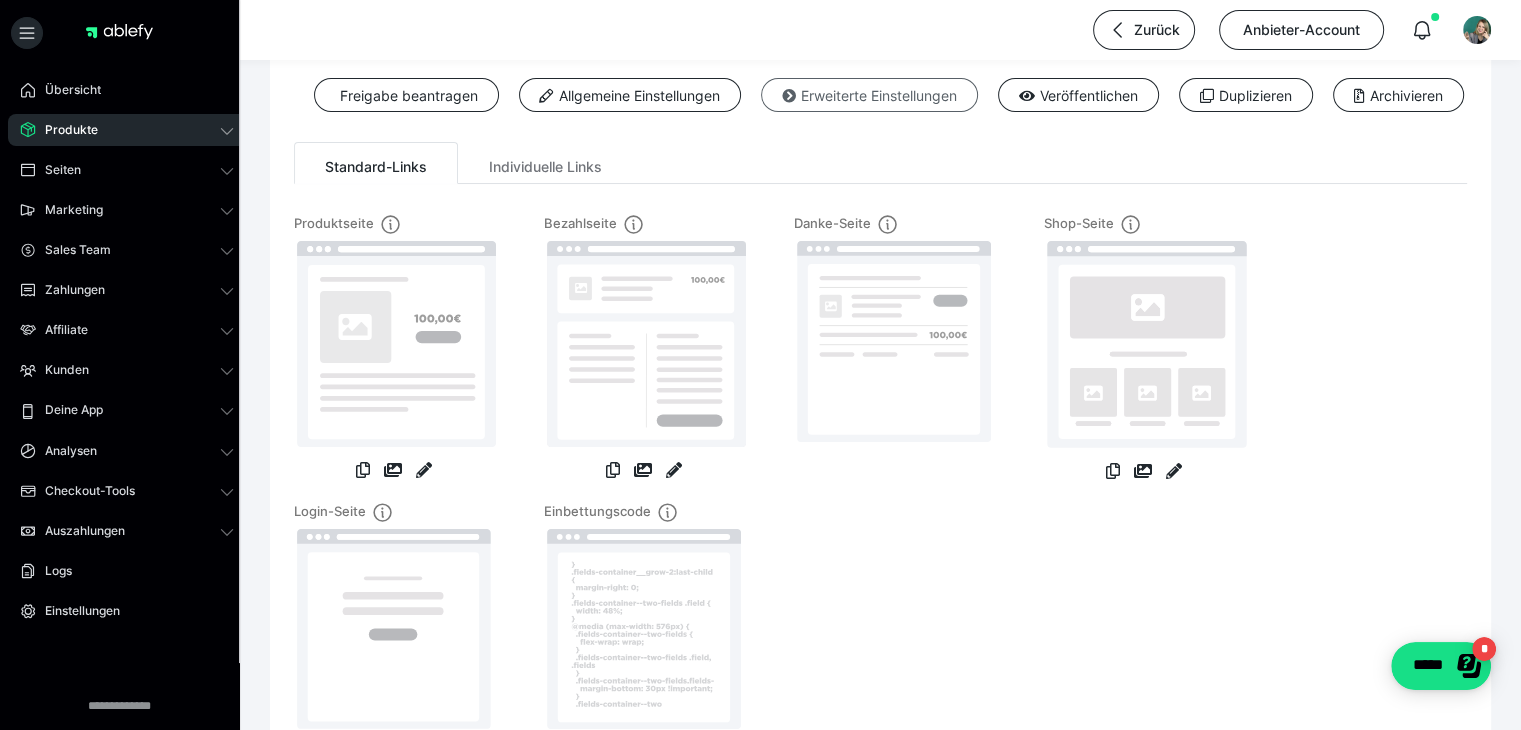 click at bounding box center [789, 96] 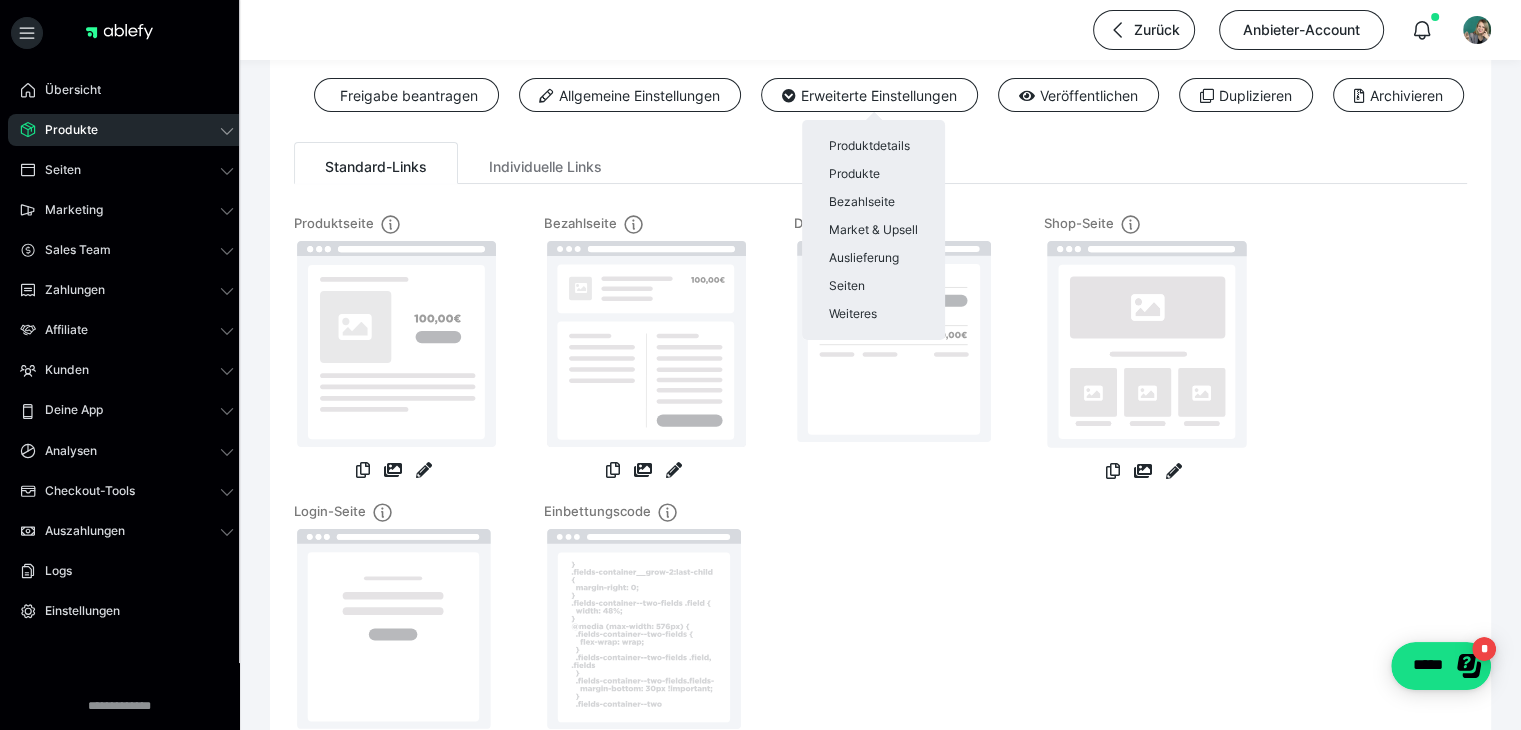click at bounding box center [760, 365] 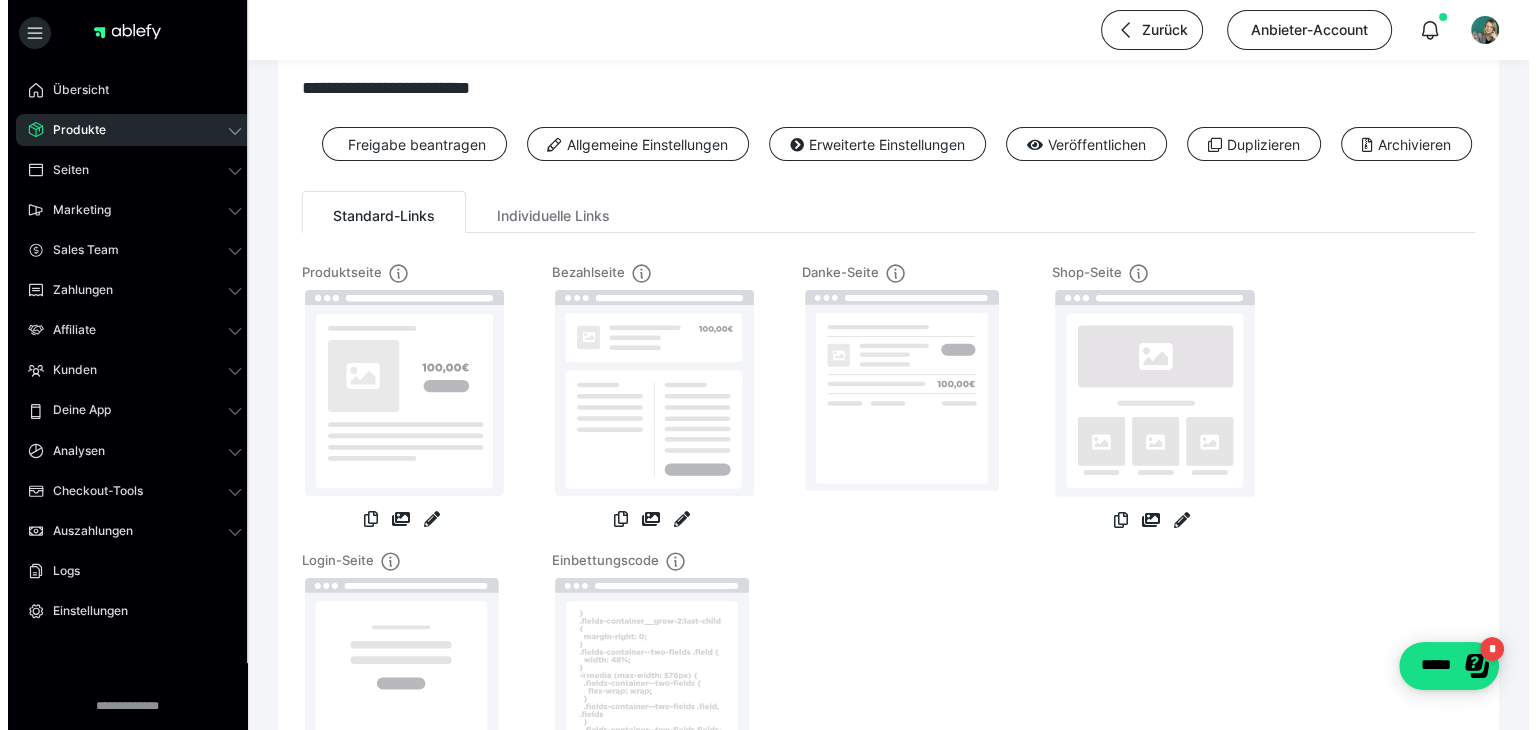 scroll, scrollTop: 0, scrollLeft: 0, axis: both 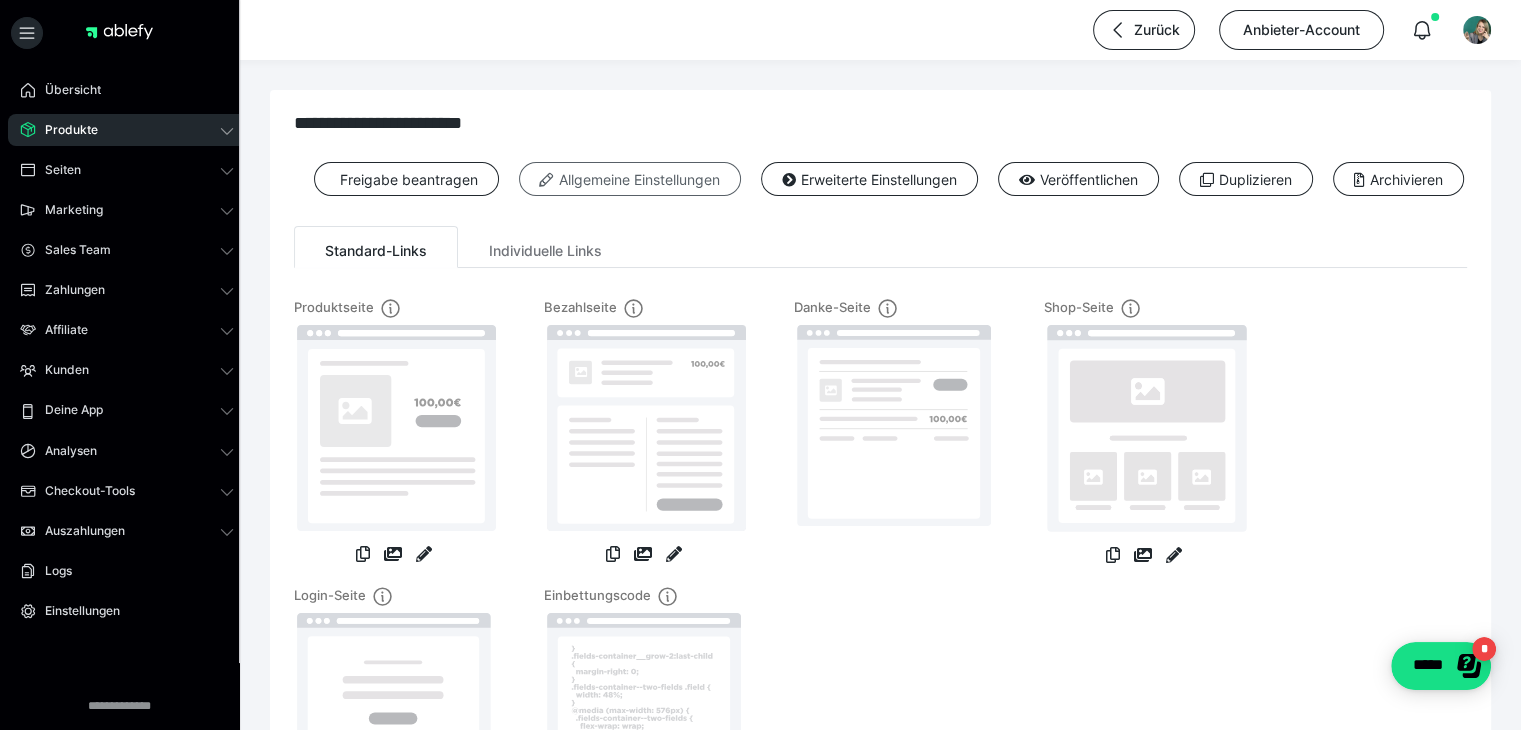 click on "Allgemeine Einstellungen" at bounding box center (630, 179) 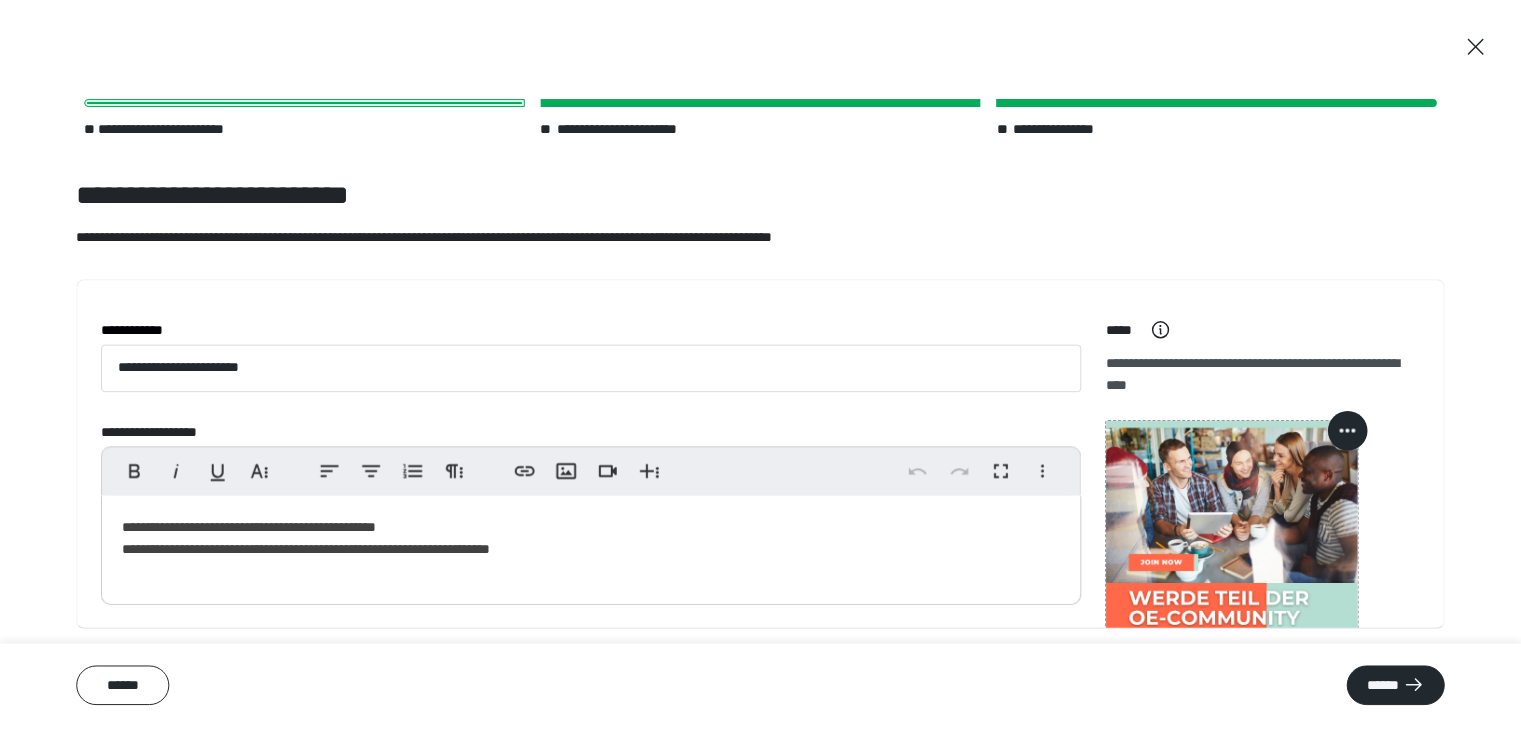 scroll, scrollTop: 85, scrollLeft: 0, axis: vertical 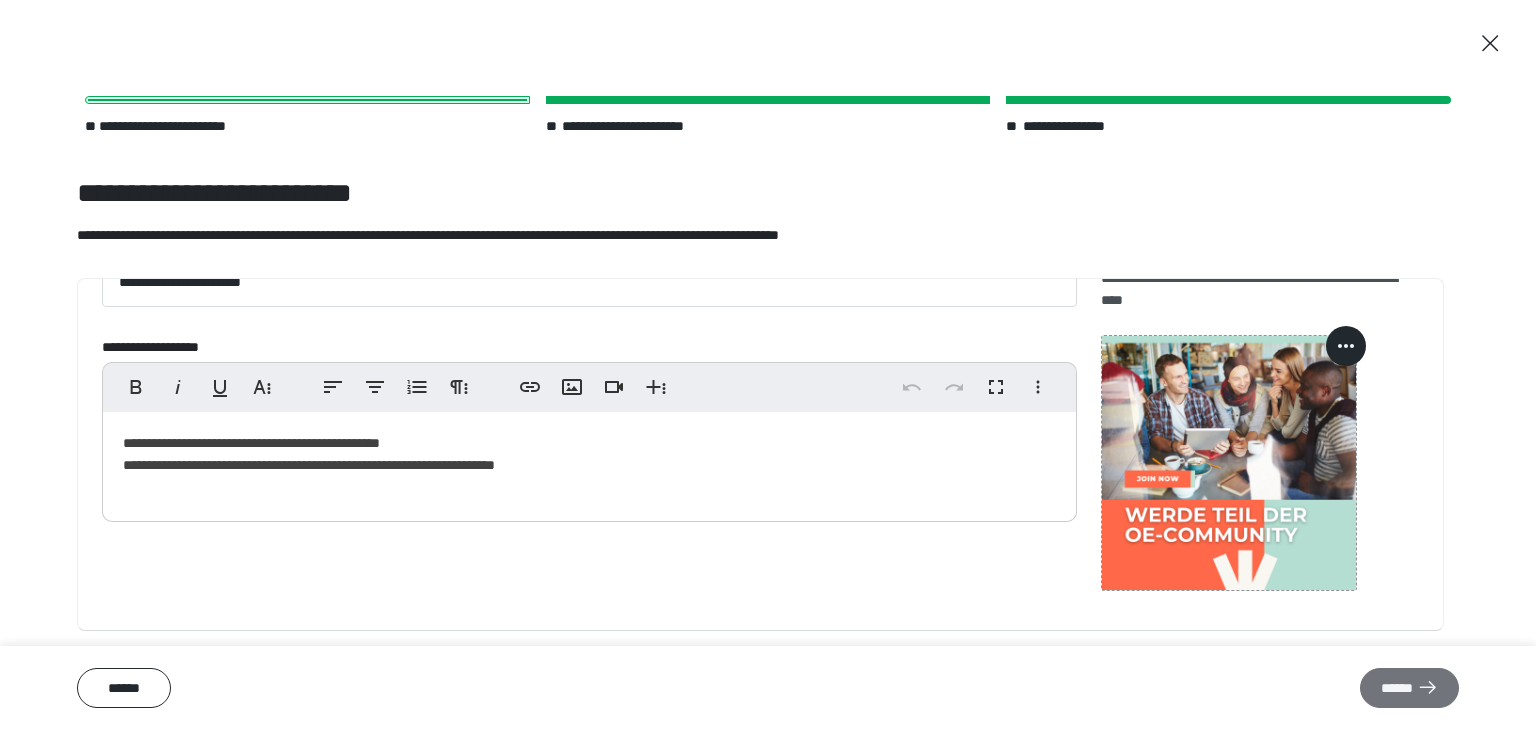 click on "******" at bounding box center [1409, 688] 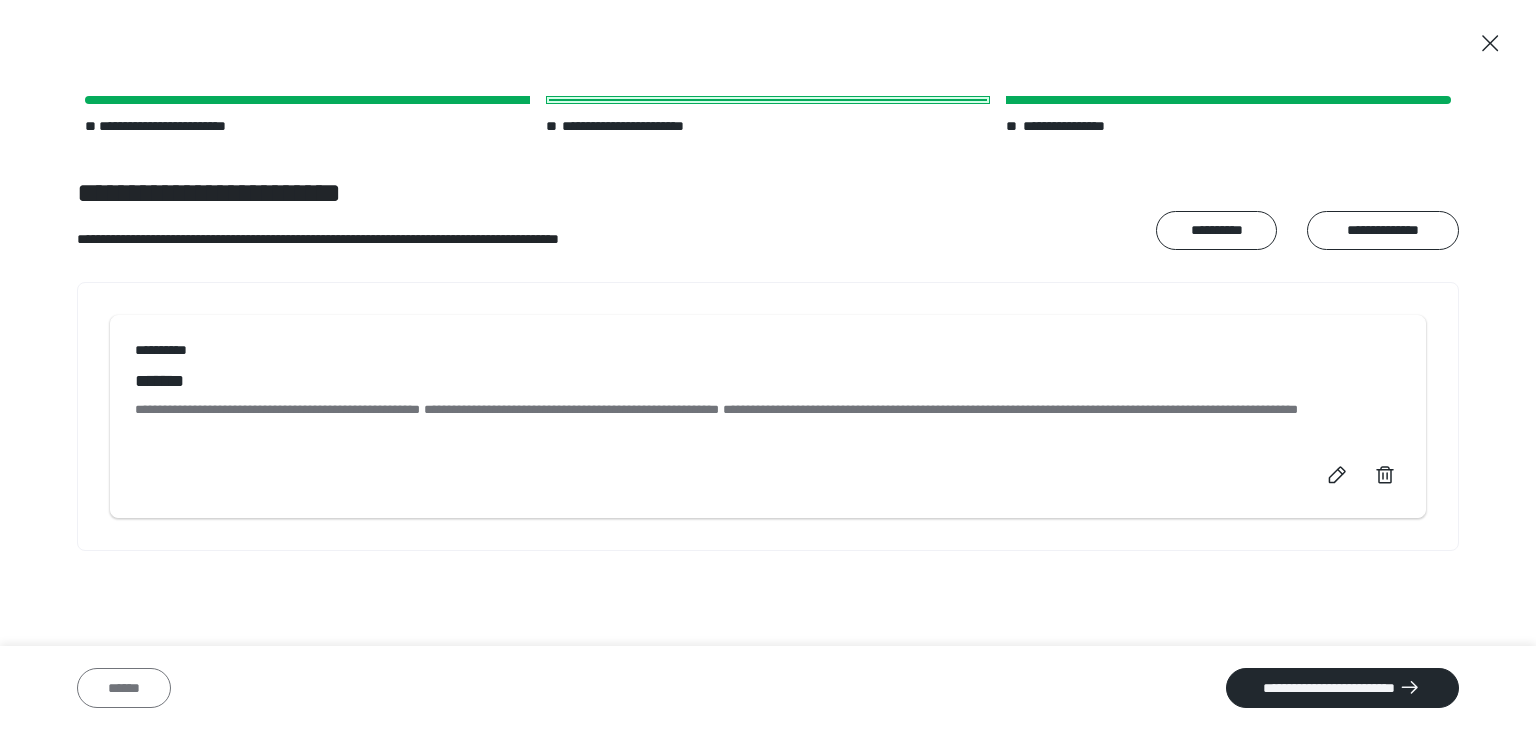 click on "******" at bounding box center (124, 688) 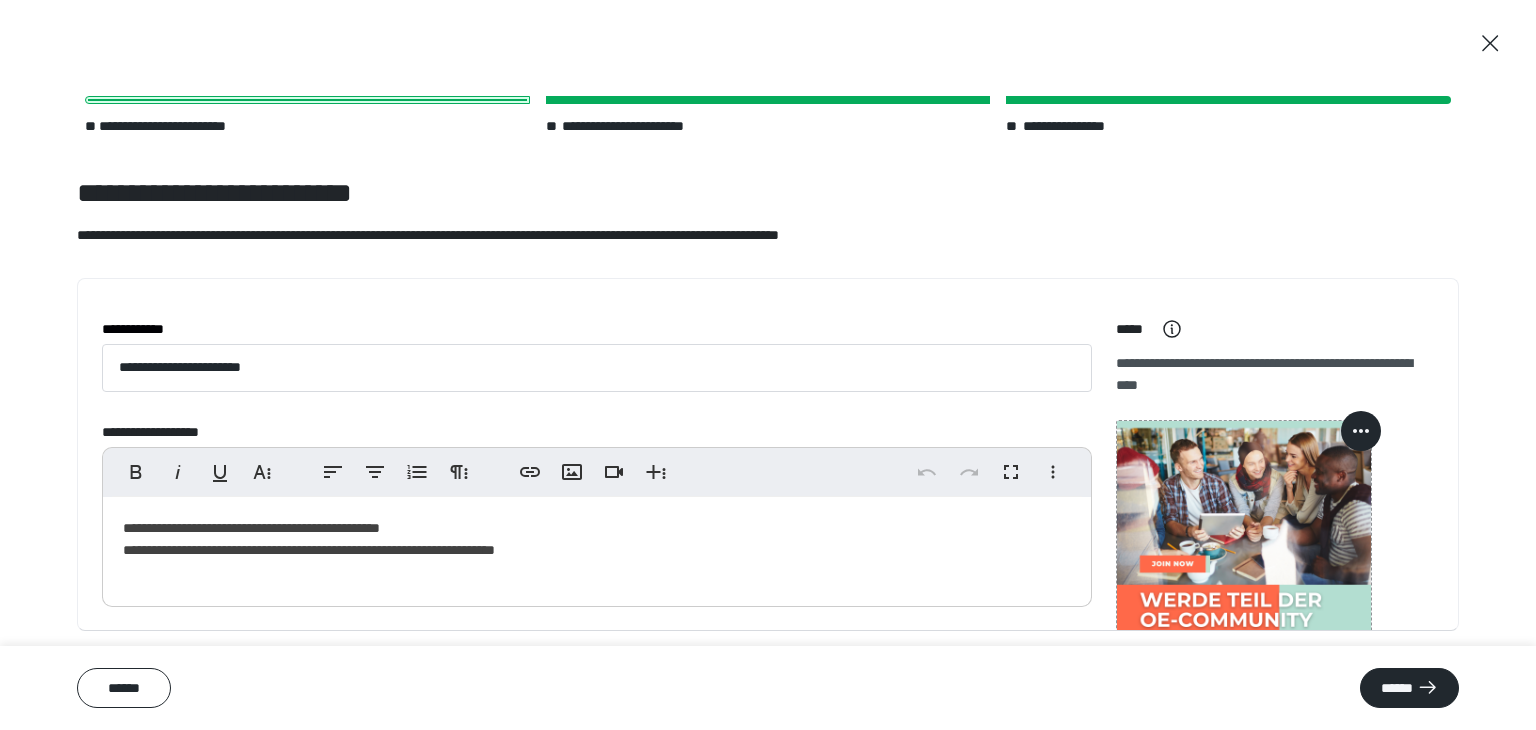 click on "******" at bounding box center (124, 688) 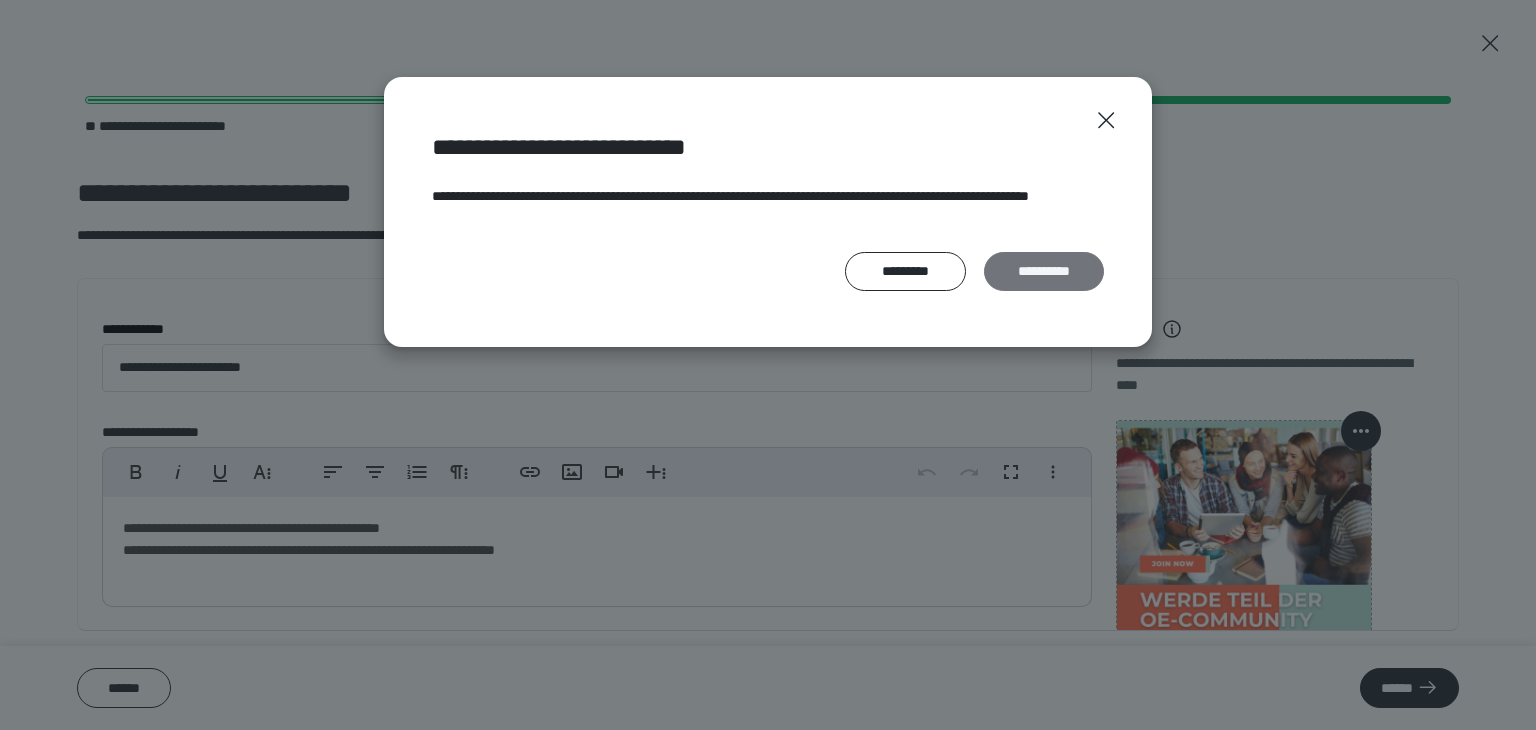click on "**********" at bounding box center (1044, 272) 